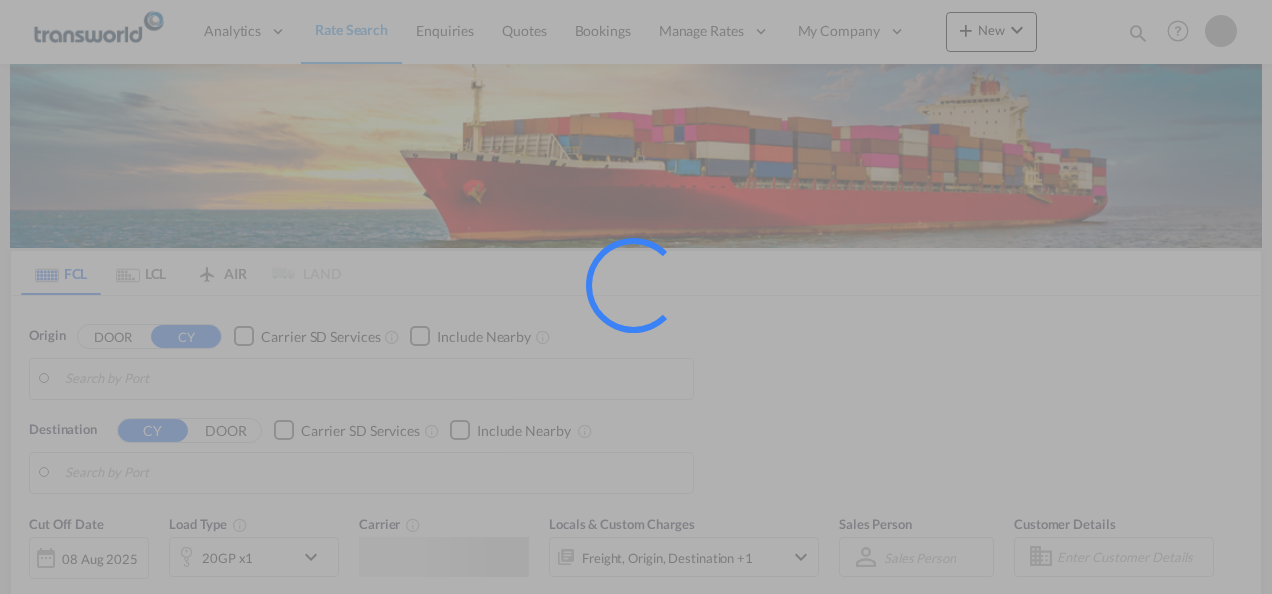 scroll, scrollTop: 0, scrollLeft: 0, axis: both 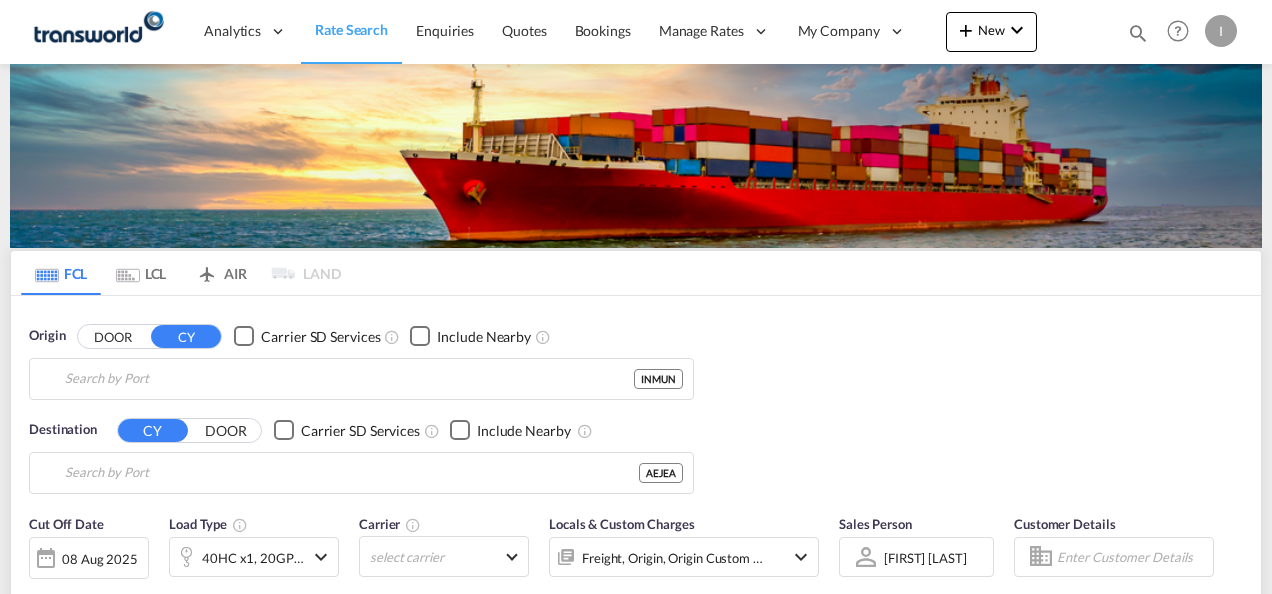 type on "Mundra, INMUN" 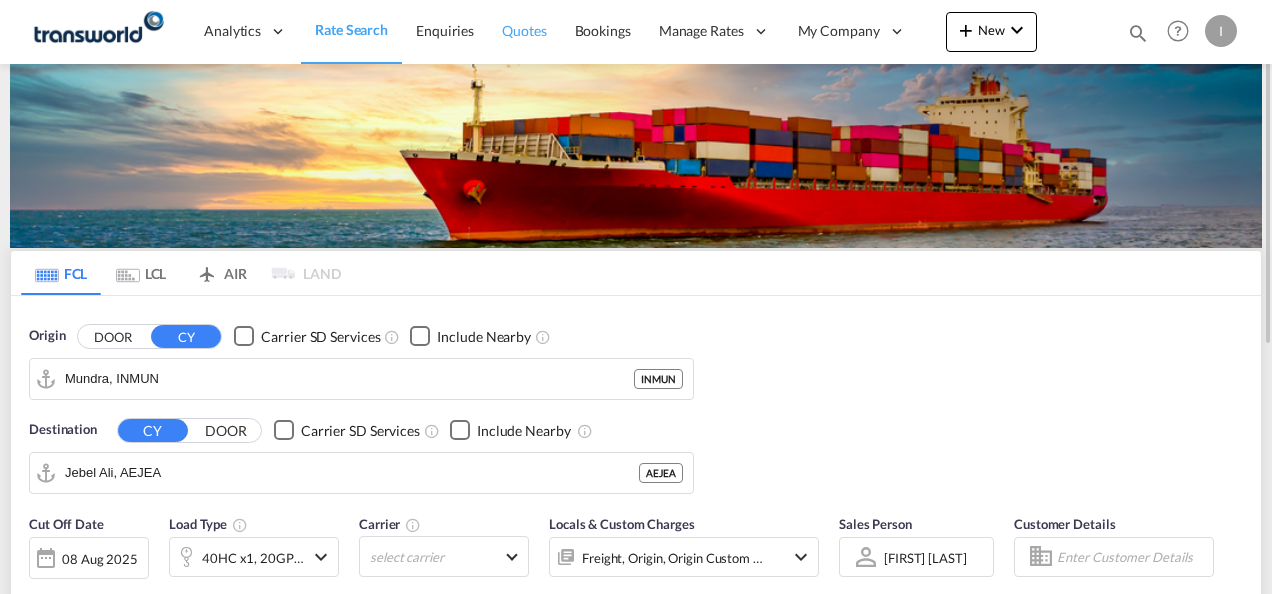 click on "Quotes" at bounding box center [524, 30] 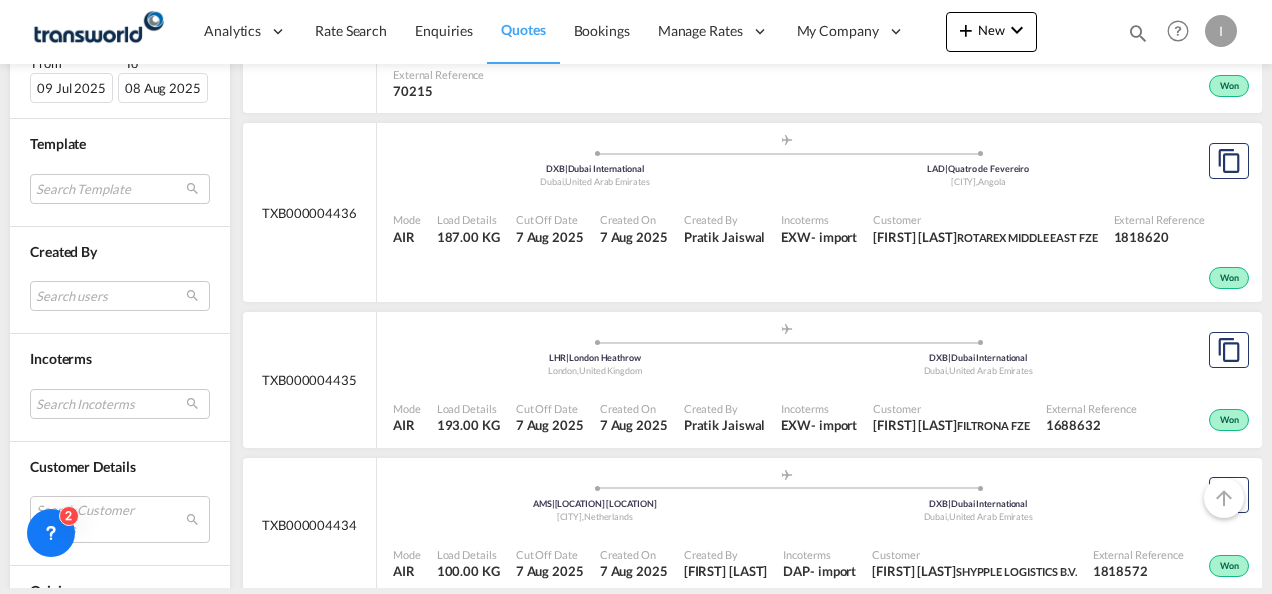 scroll, scrollTop: 700, scrollLeft: 0, axis: vertical 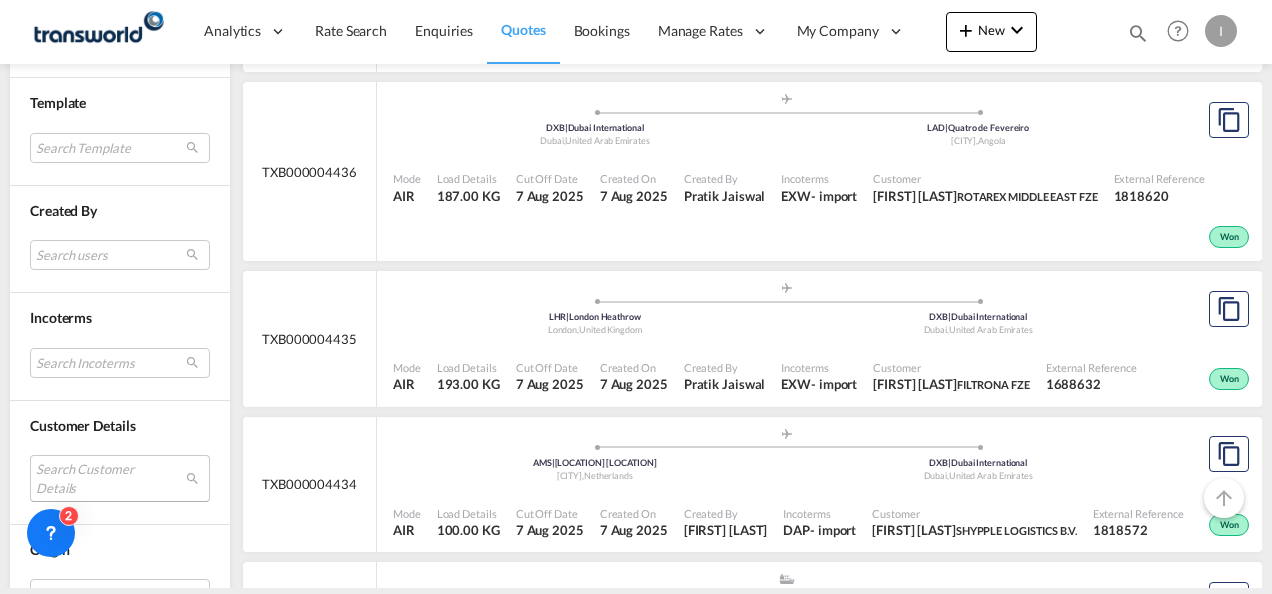 click on "Search Customer Details user name
user [FIRST] [LAST] [EMAIL] | [COMPANY]
user [FIRST] [LAST] [EMAIL] | [COMPANY]
user [FIRST] [LAST] [EMAIL] | [COMPANY]
user [FIRST] [LAST] [EMAIL] | [COMPANY]
user [FIRST] [LAST] [EMAIL] | [COMPANY]
user [FIRST] [LAST] [EMAIL] | [COMPANY]
user [FIRST] [LAST] [EMAIL] | [COMPANY]
user [FIRST] [LAST] [EMAIL] | [COMPANY]
user [FIRST] [LAST] [EMAIL] | [COMPANY]
user [FIRST] [LAST] [EMAIL] | [COMPANY]
user [FIRST] [LAST] [EMAIL]
user" at bounding box center [120, 478] 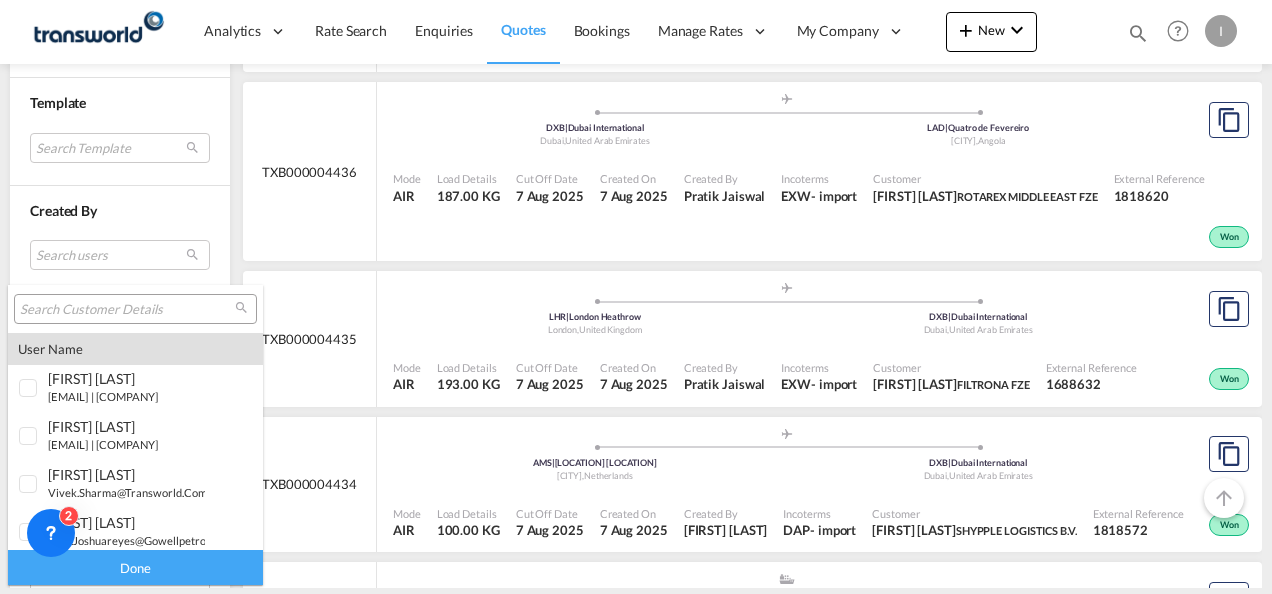 click at bounding box center (127, 310) 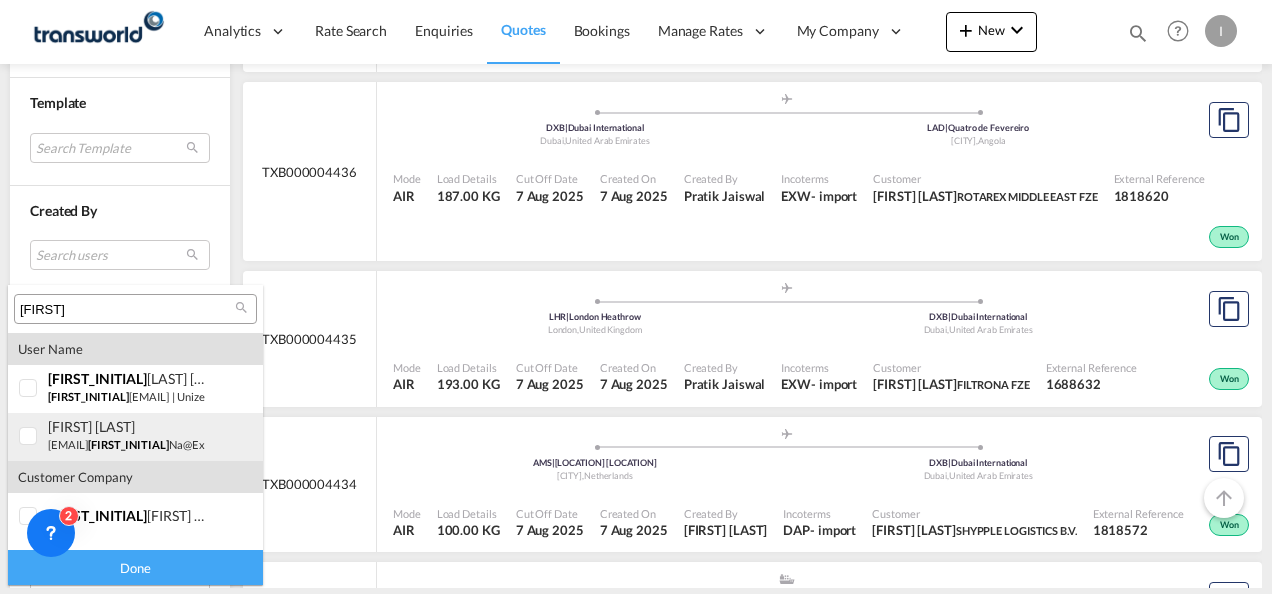 type on "[FIRST]" 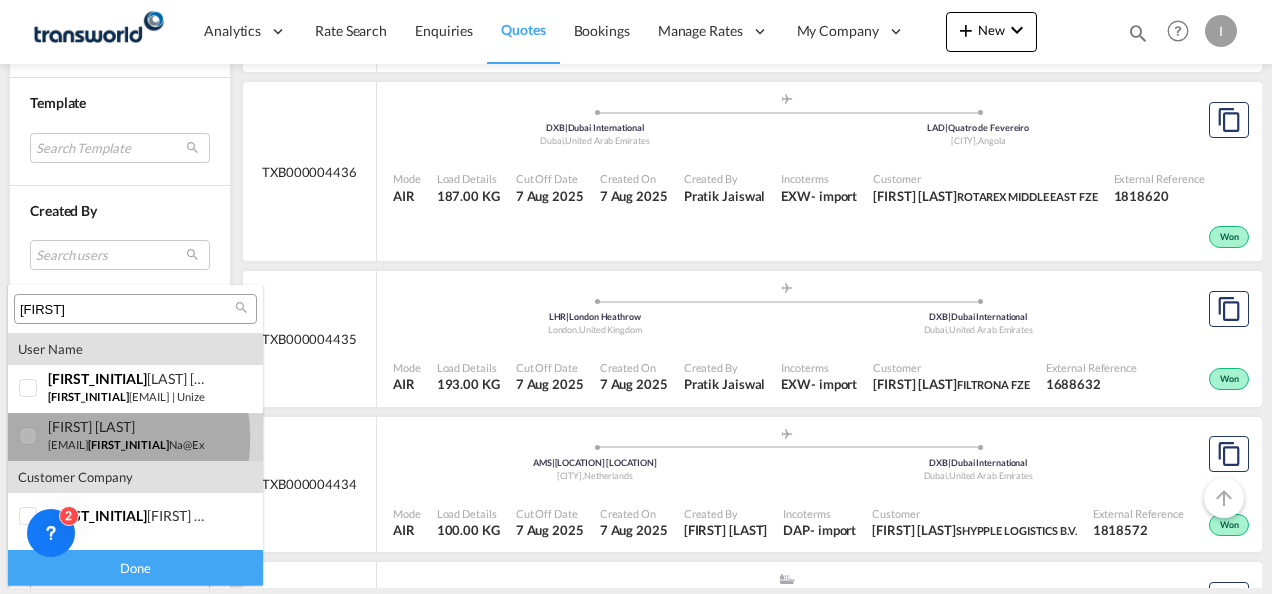 click on "[EMAIL]" at bounding box center [154, 444] 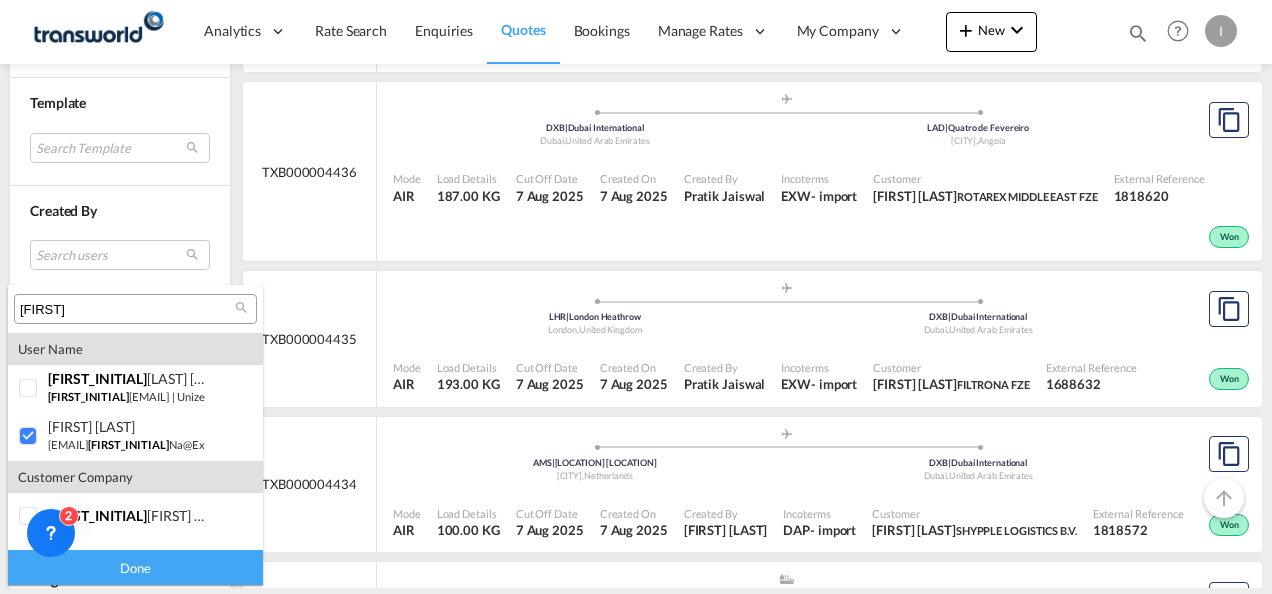 click on "Done" at bounding box center (135, 567) 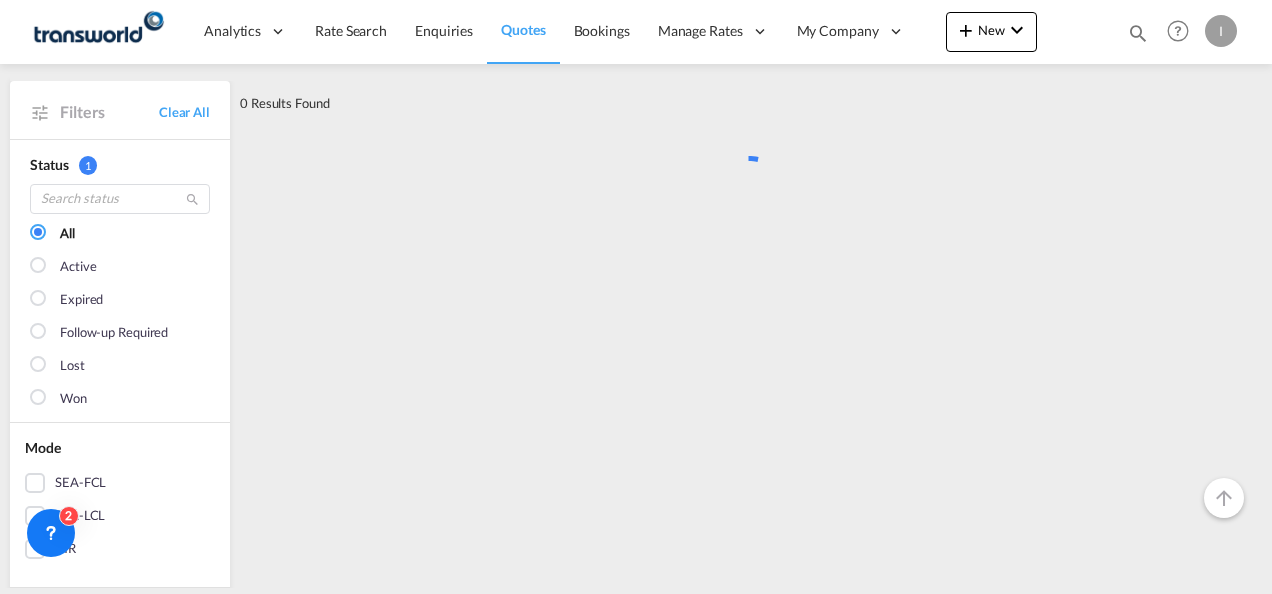 scroll, scrollTop: 0, scrollLeft: 0, axis: both 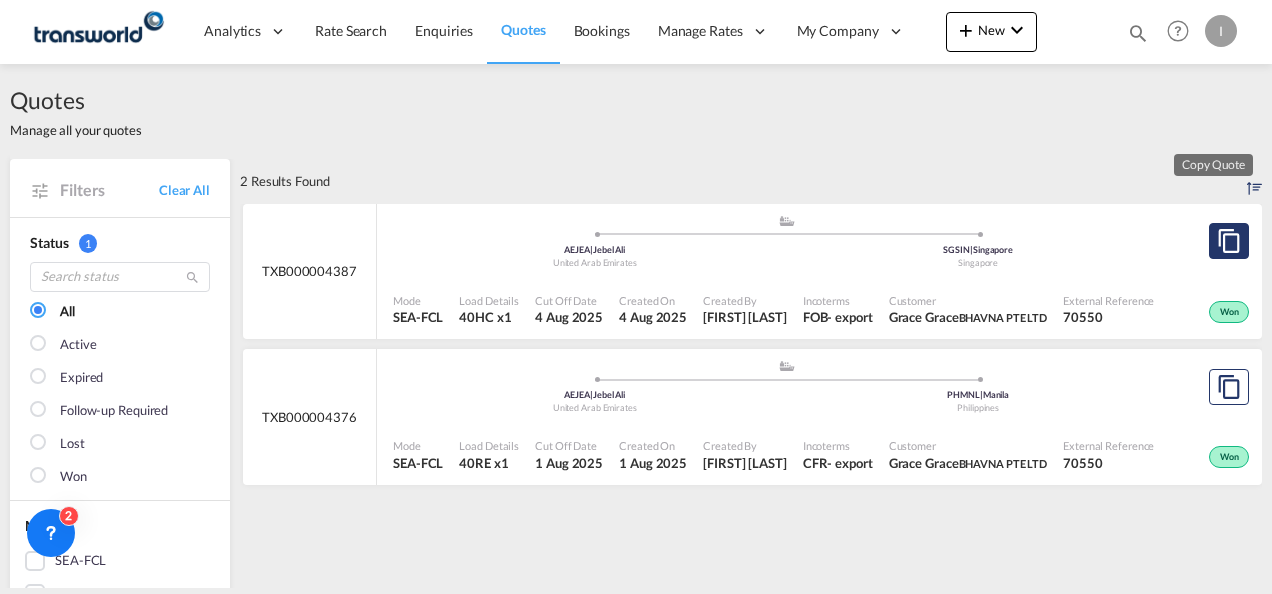 click at bounding box center [1229, 241] 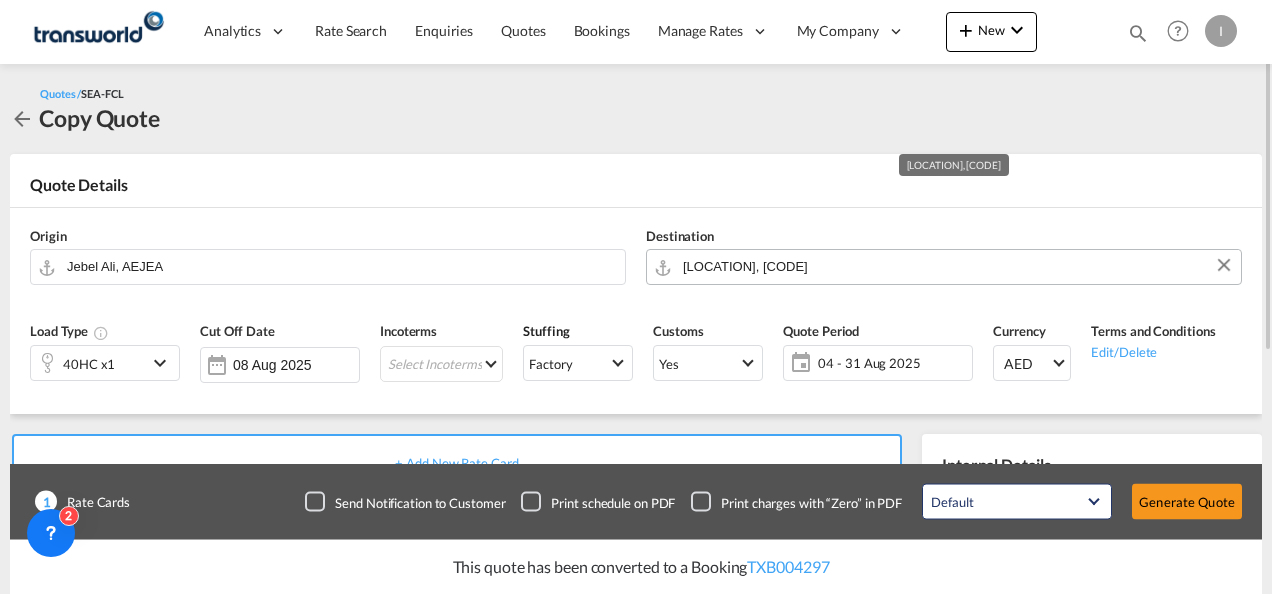 click on "[LOCATION], [CODE]" at bounding box center (957, 266) 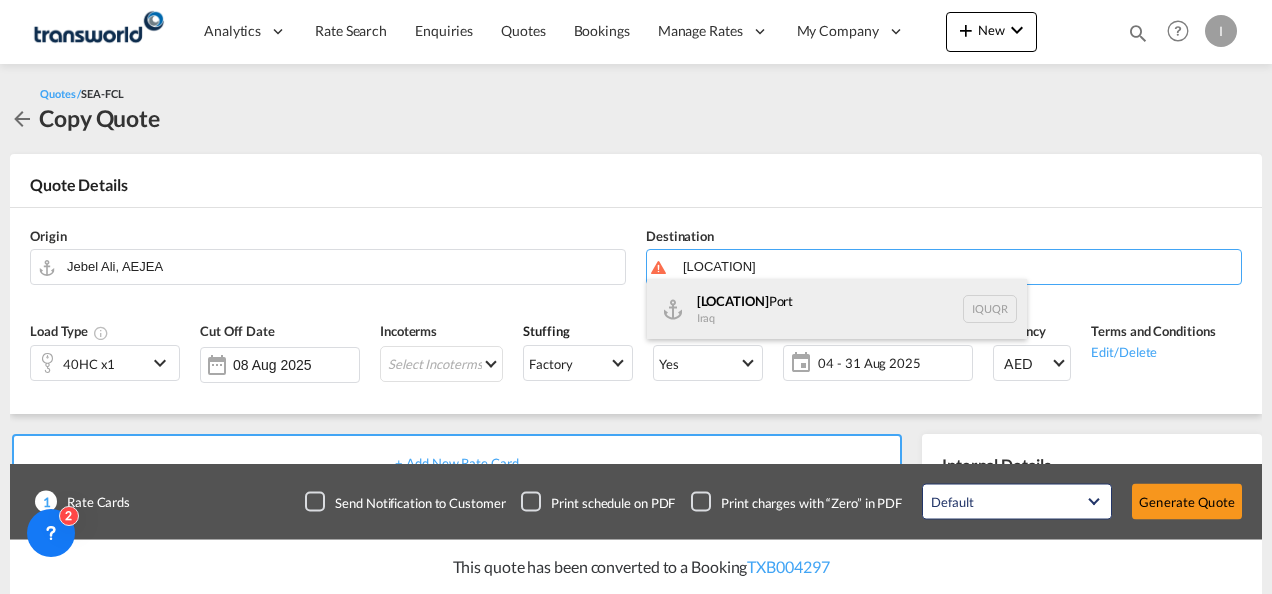 click on "[LOCATION] [LOCATION]
[COUNTRY]
[POSTAL_CODE]" at bounding box center (837, 309) 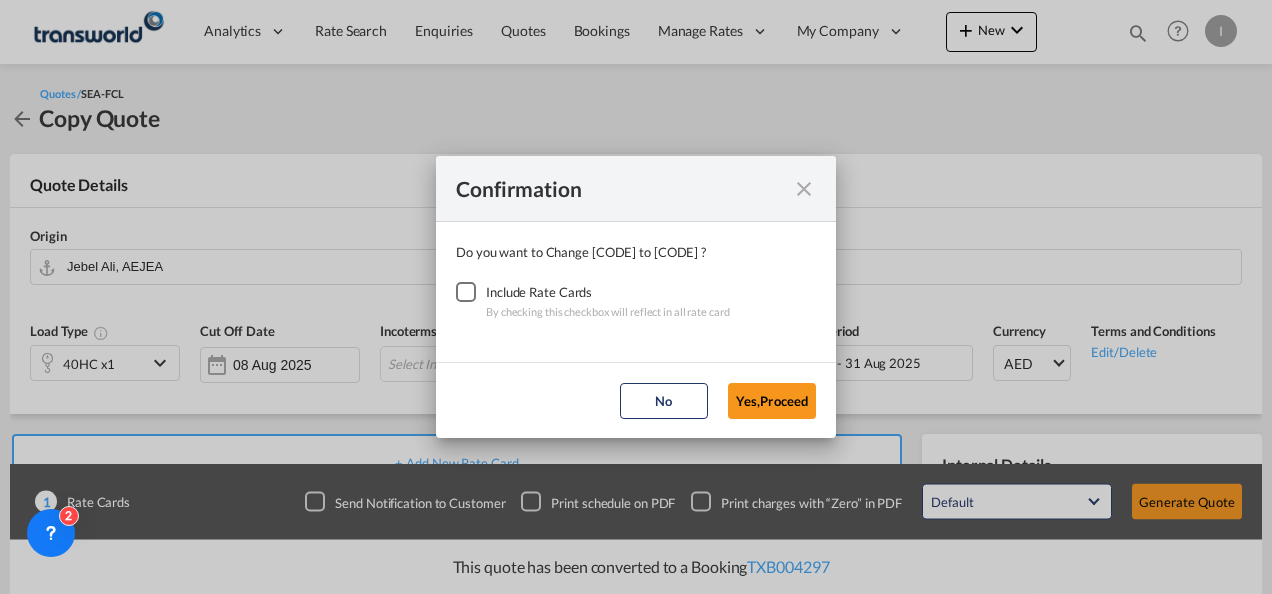 click at bounding box center [466, 292] 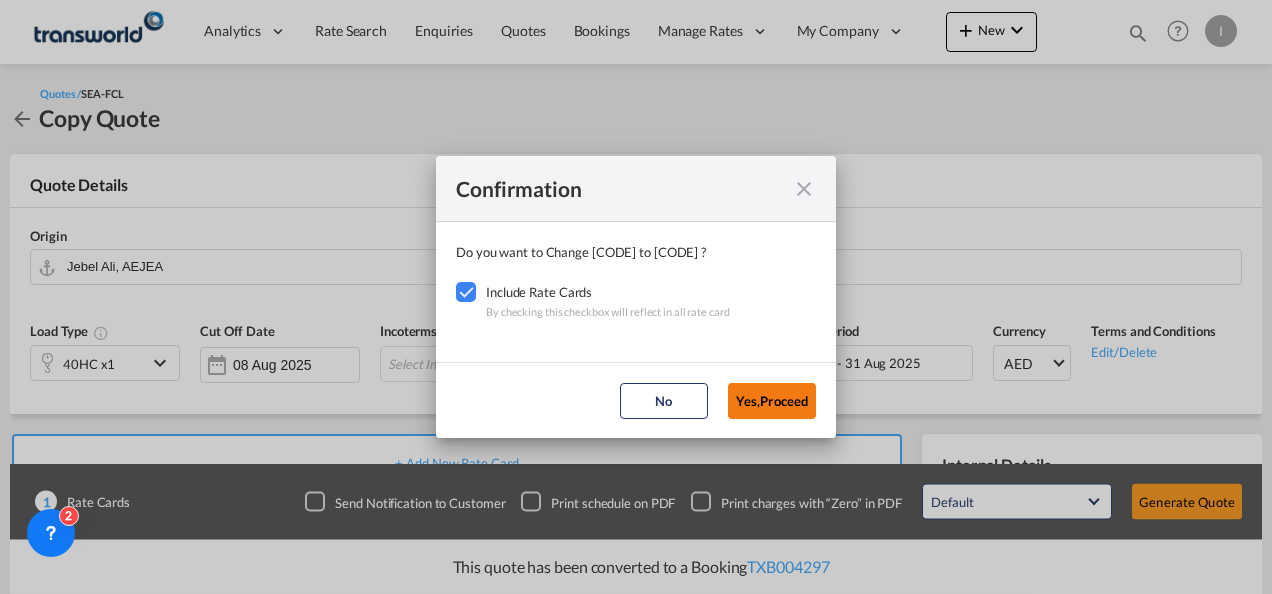 click on "Yes,Proceed" at bounding box center [772, 401] 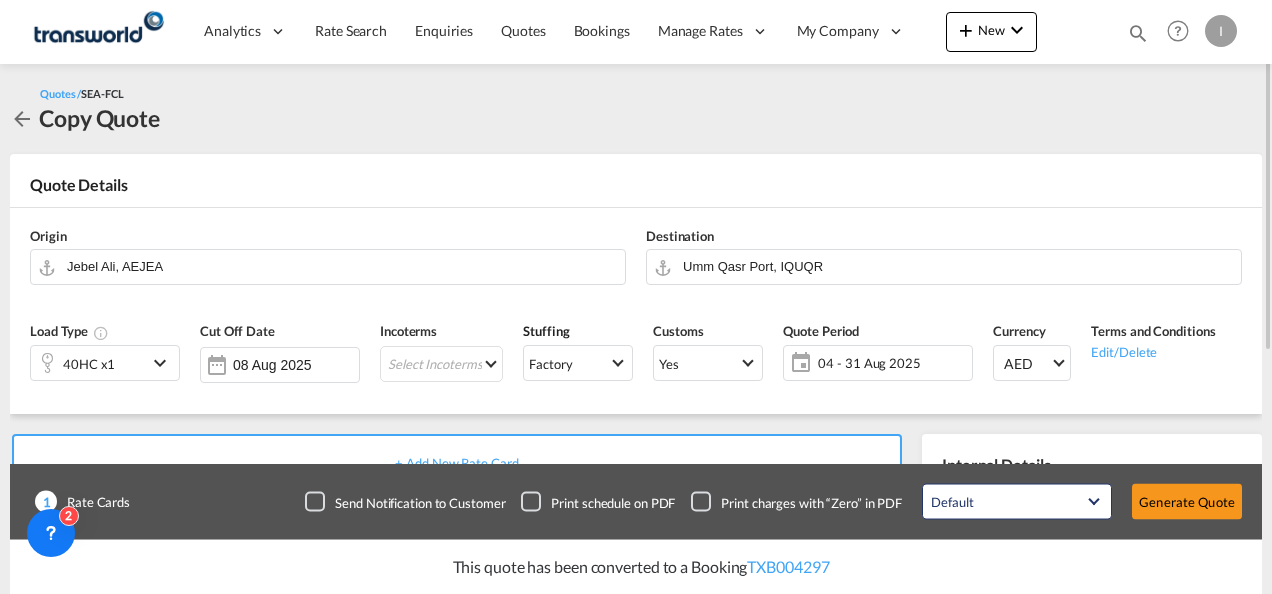 scroll, scrollTop: 100, scrollLeft: 0, axis: vertical 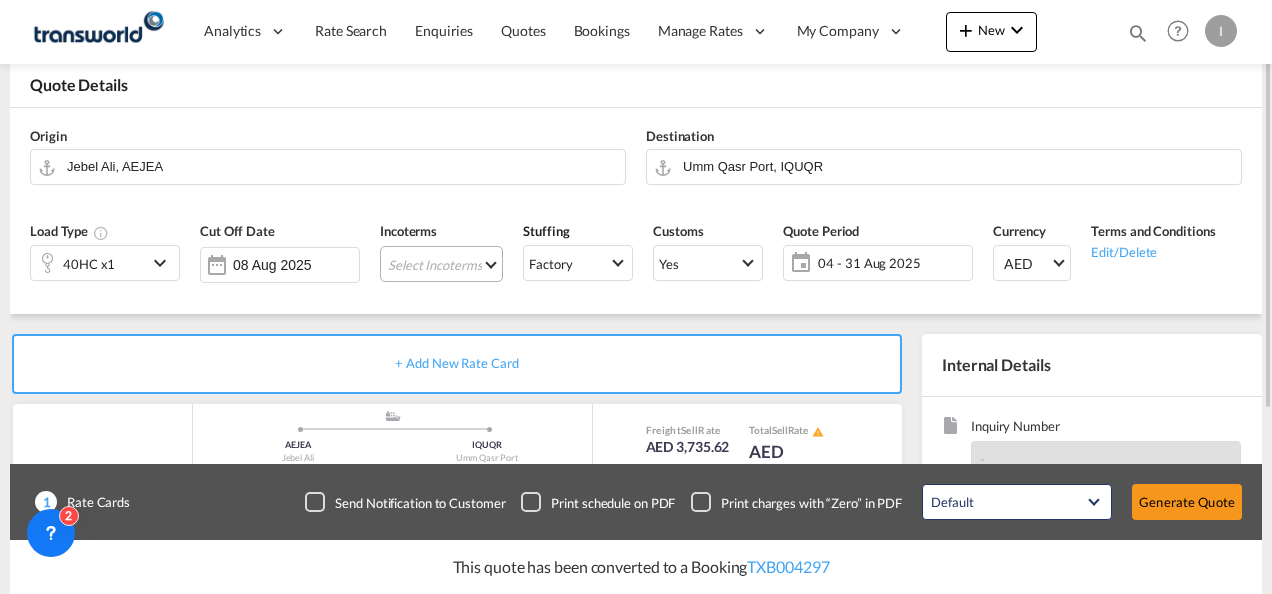 click on "Select Incoterms
CIP - export
Carriage and Insurance Paid to FCA - export
Free Carrier DAP - import
Delivered at Place CPT - export
Carrier Paid to DPU - import
Delivery at Place Unloaded DPU - export
Delivery at Place Unloaded EXW - import
Ex Works CIF - import
Cost,Insurance and Freight DDP - export
Delivery Duty Paid EXW - export
Ex Works CFR - export
Cost and Freight FAS - import
Free Alongside Ship CPT - import
Carrier Paid to FOB - export
Free on Board FOB - import
Free on Board CIP - import
Carriage and Insurance Paid to FAS - export
Free Alongside Ship CIF - export
Cost,Insurance and Freight CFR - import
Cost and Freight FCA - import
Free Carrier DAP - export
Delivered at Place" at bounding box center (441, 264) 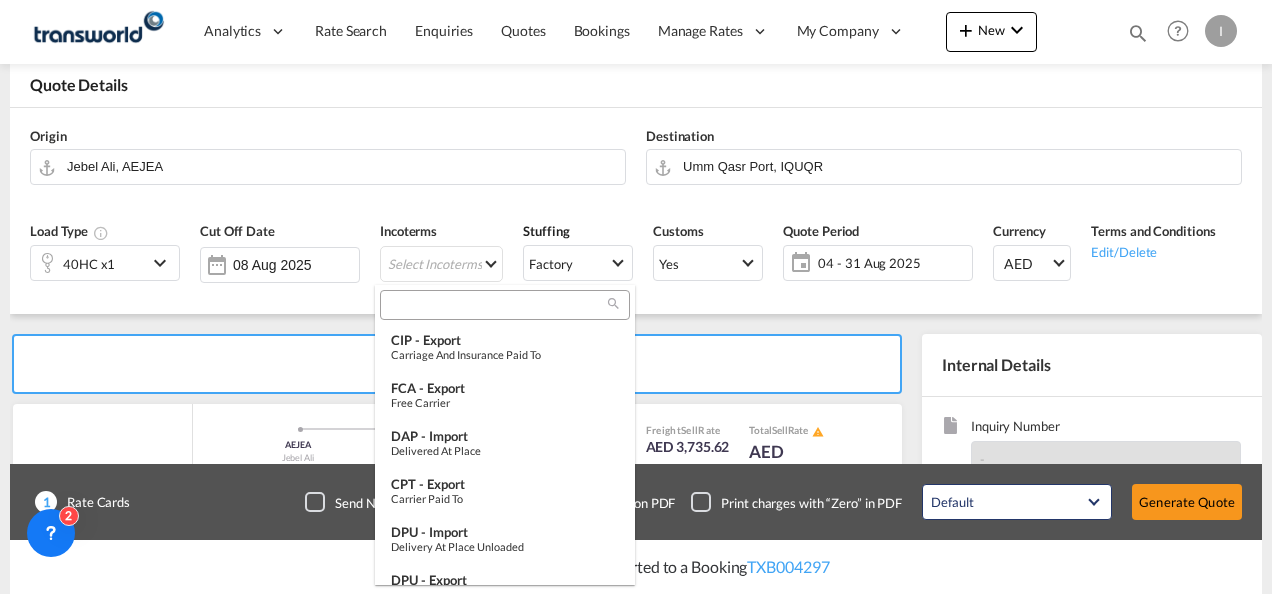 click at bounding box center (497, 305) 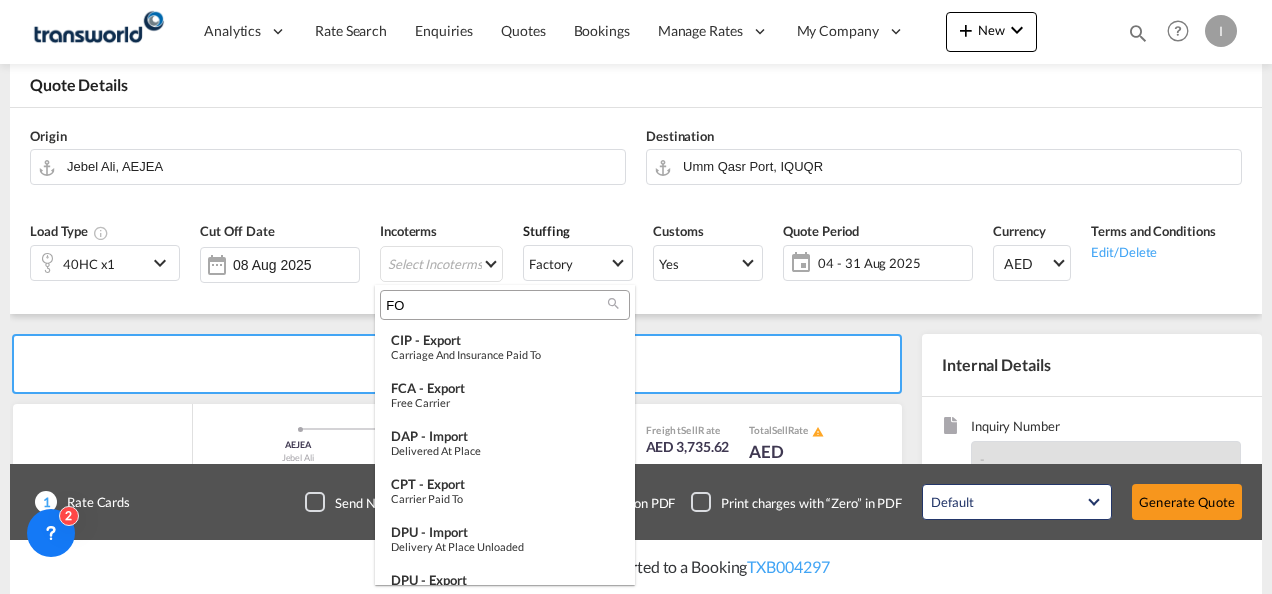 type on "F" 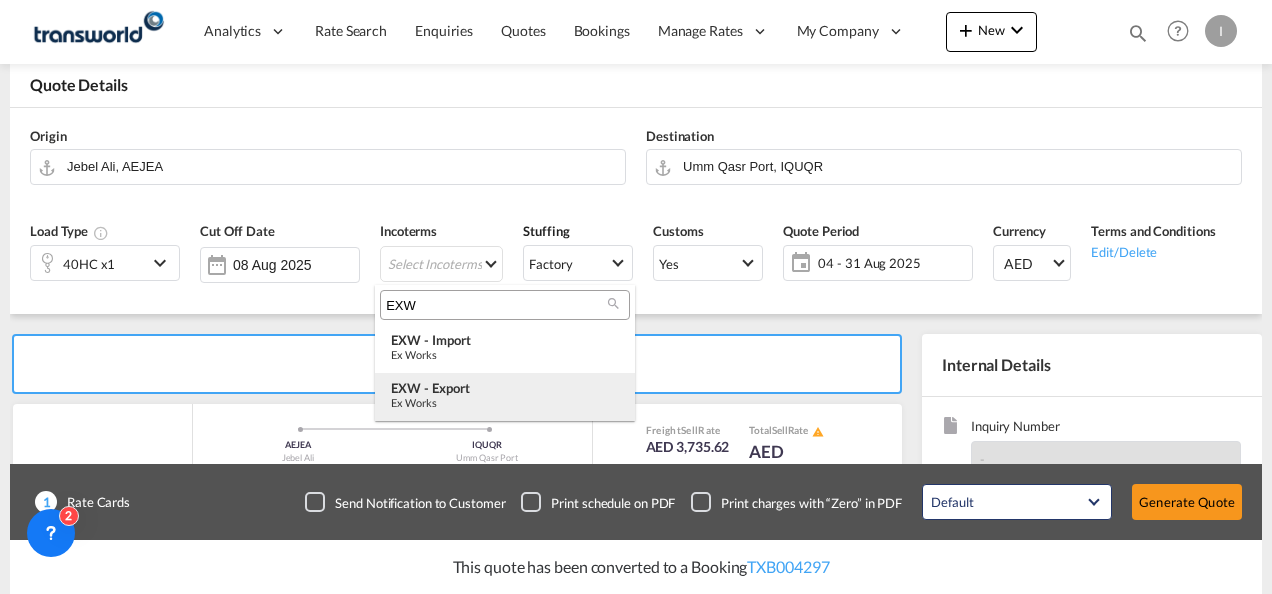 type on "EXW" 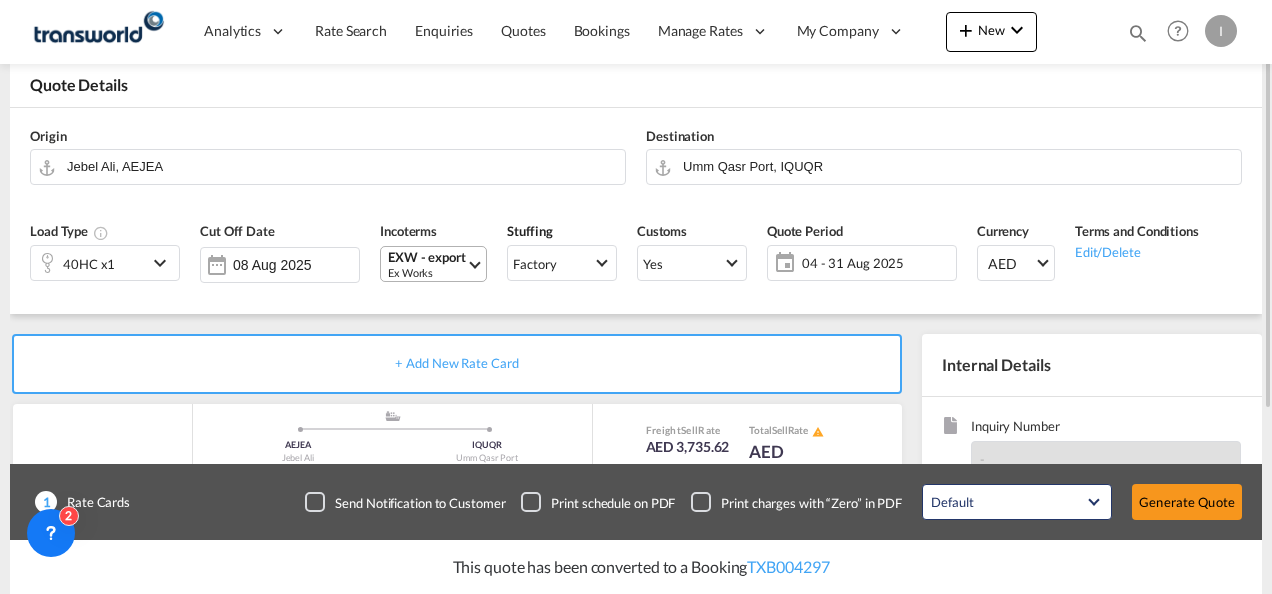 click on "Ex Works" at bounding box center [427, 272] 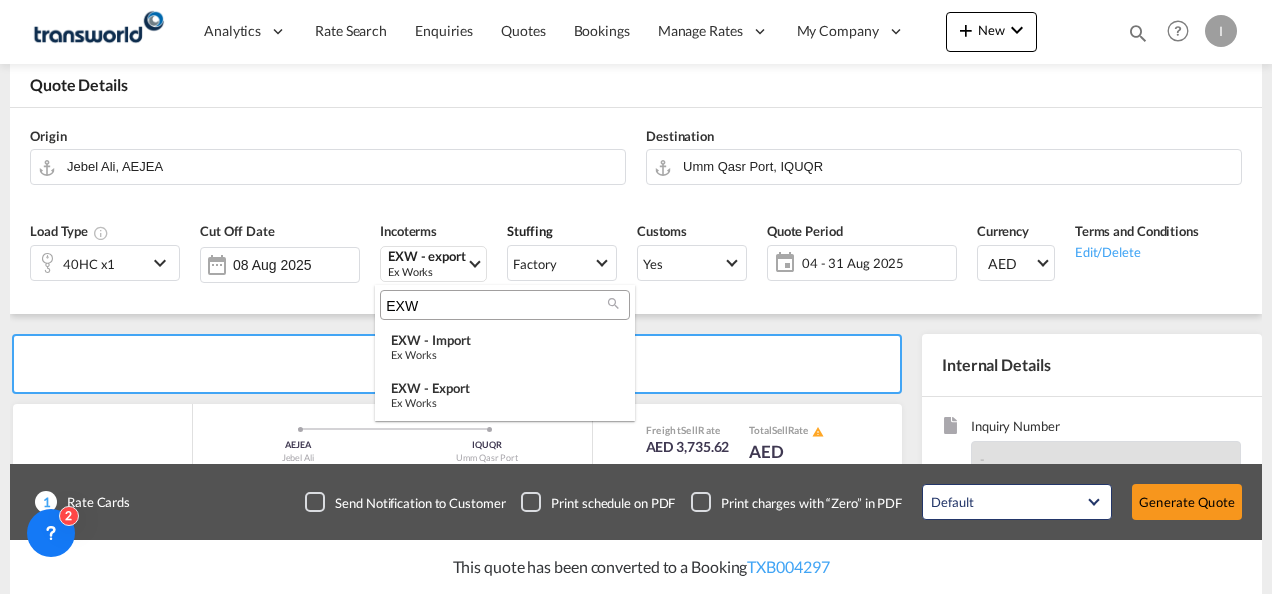 click on "EXW" at bounding box center [497, 306] 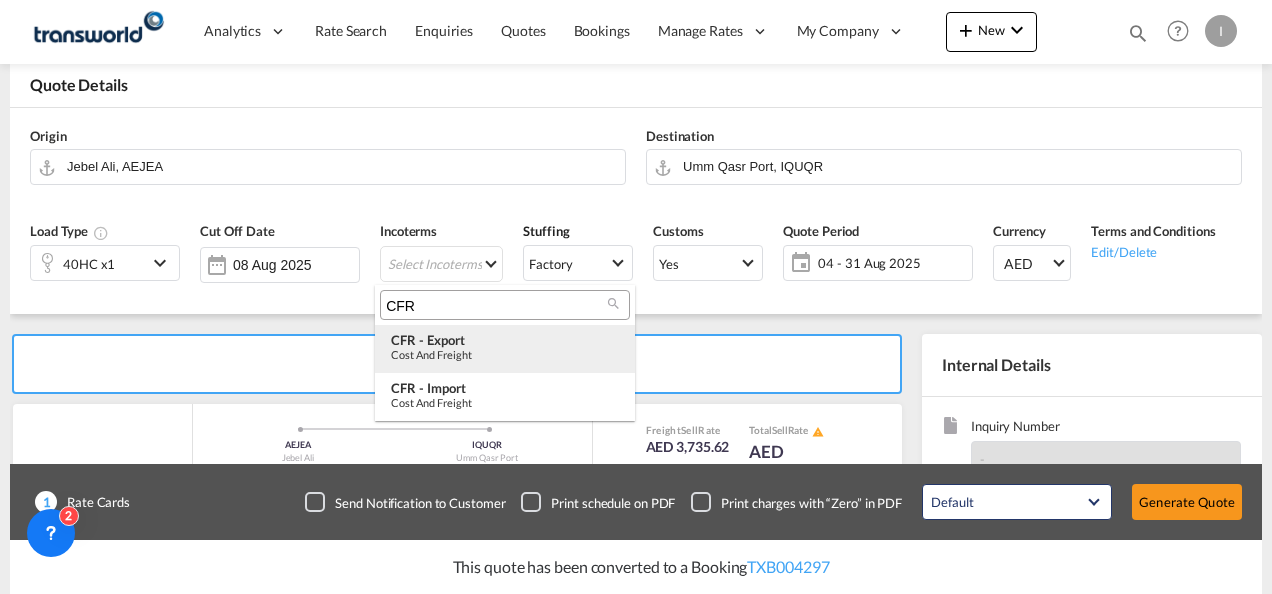 type on "CFR" 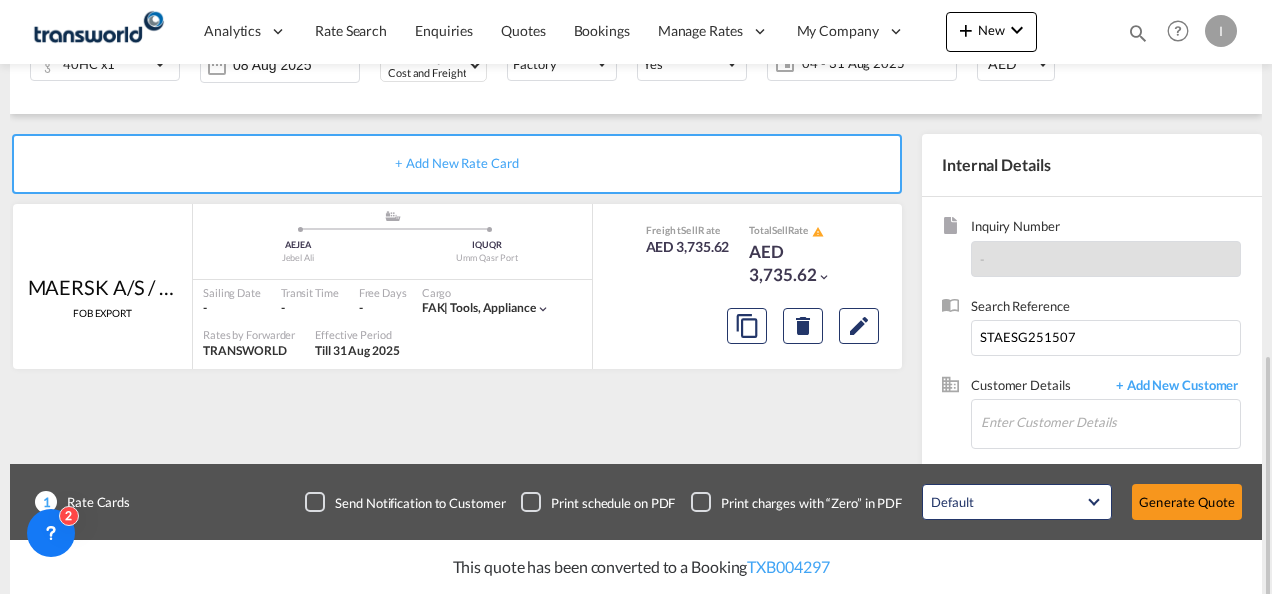 scroll, scrollTop: 412, scrollLeft: 0, axis: vertical 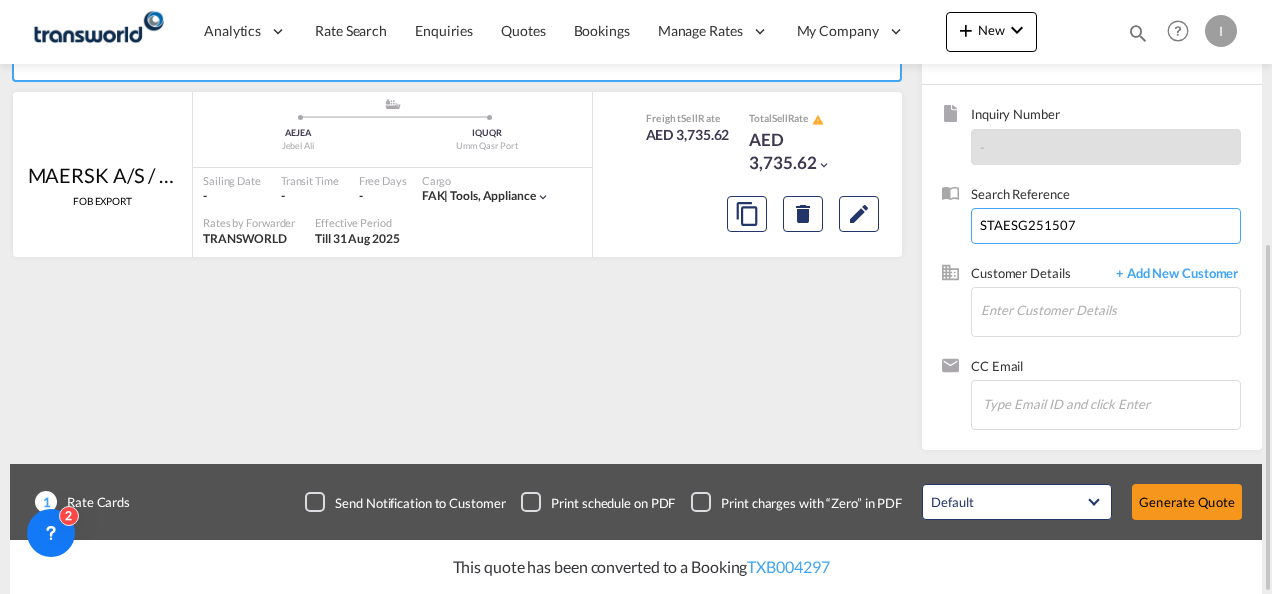 drag, startPoint x: 1089, startPoint y: 218, endPoint x: 1007, endPoint y: 226, distance: 82.38932 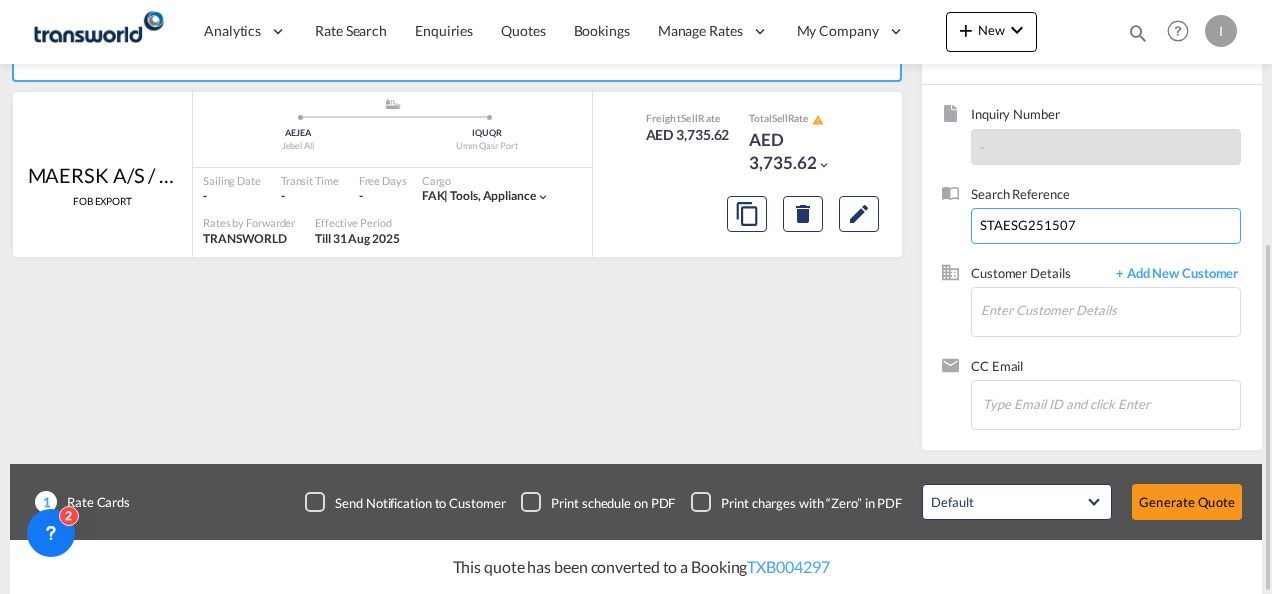 click on "STAESG251507" at bounding box center [1106, 226] 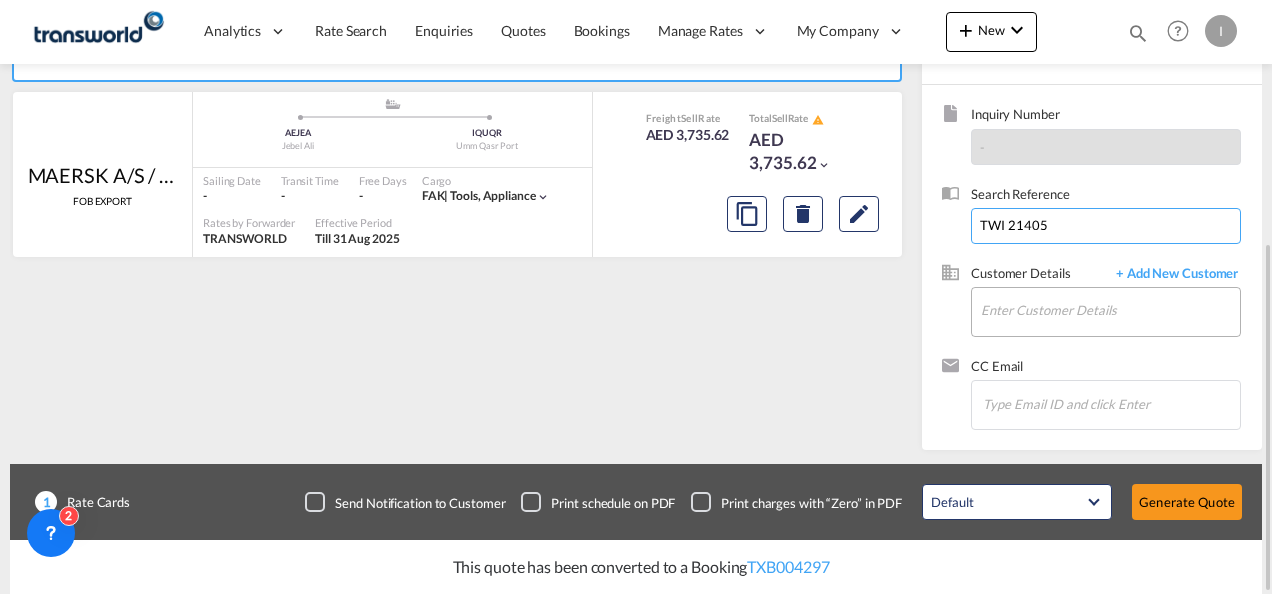 type on "TWI 21405" 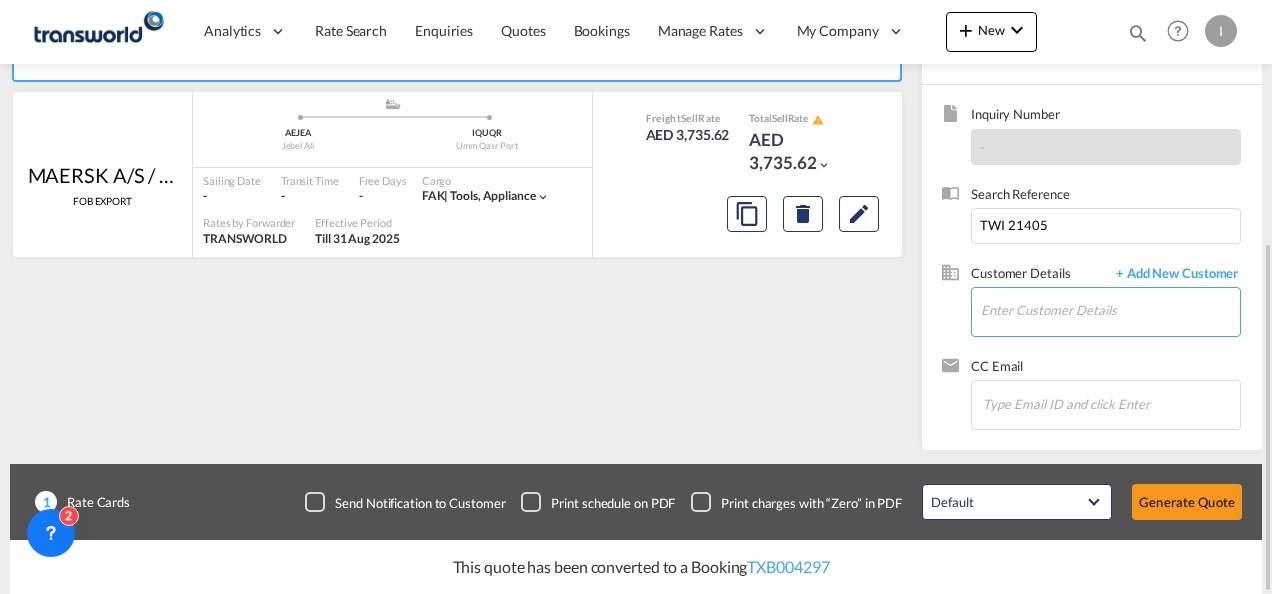 click on "Enter Customer Details" at bounding box center (1110, 310) 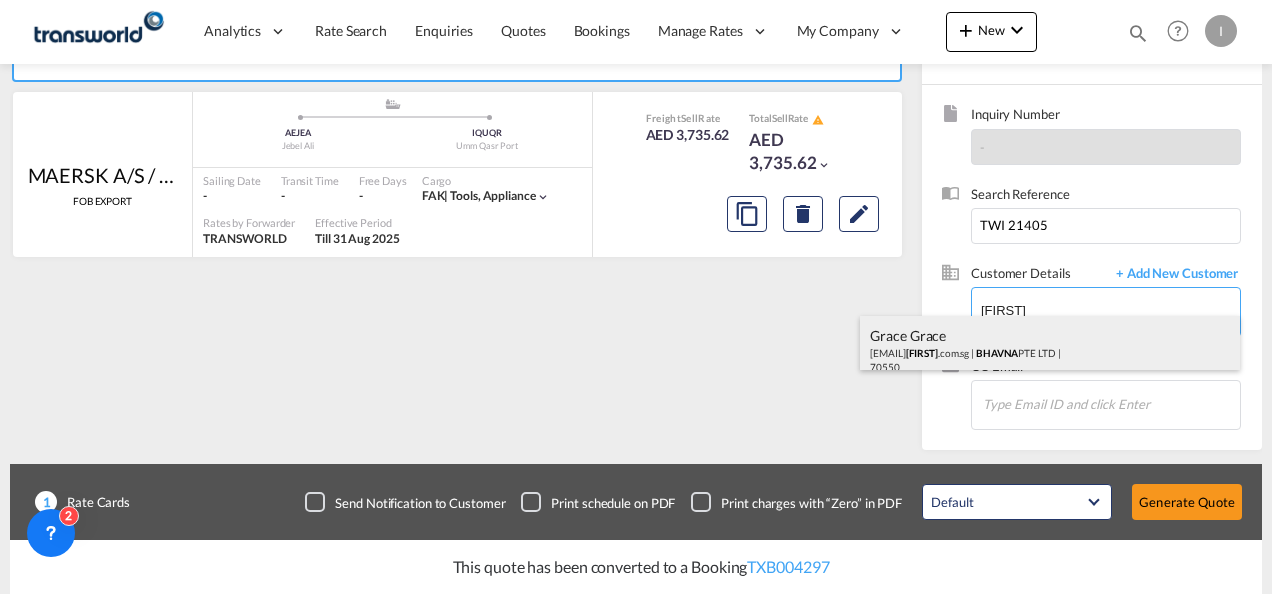 click on "[FIRST] [LAST] [EMAIL]    |    [COMPANY]
|      [NUMBER]" at bounding box center (1050, 350) 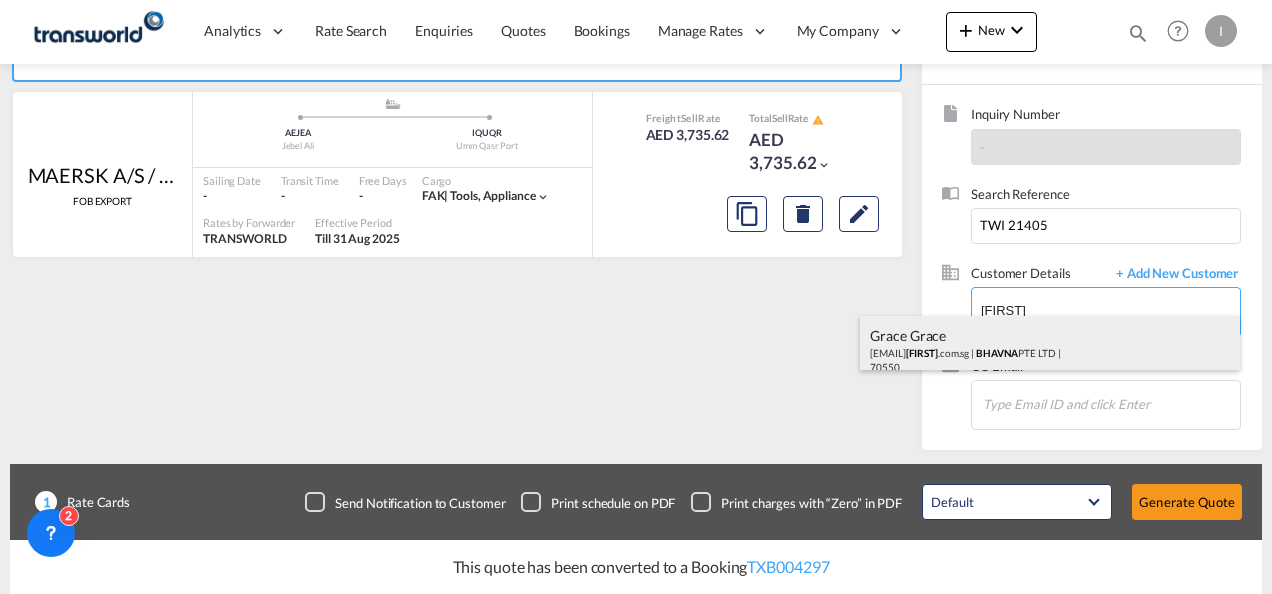 type on "[COMPANY], [FIRST] [LAST], [EMAIL]" 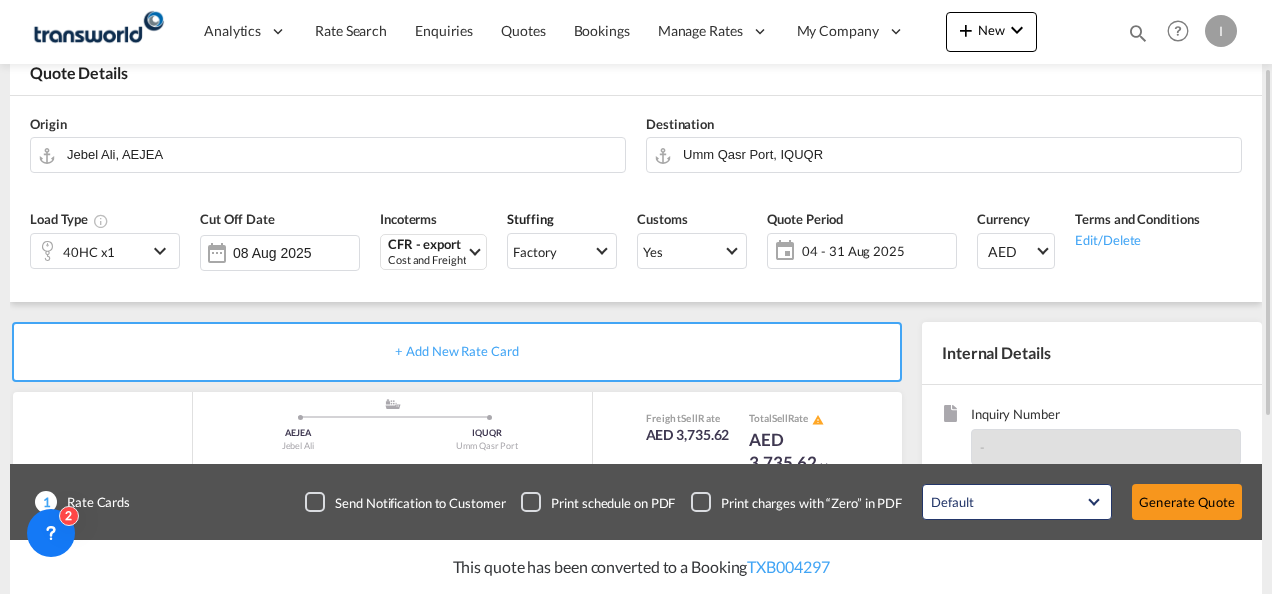 scroll, scrollTop: 412, scrollLeft: 0, axis: vertical 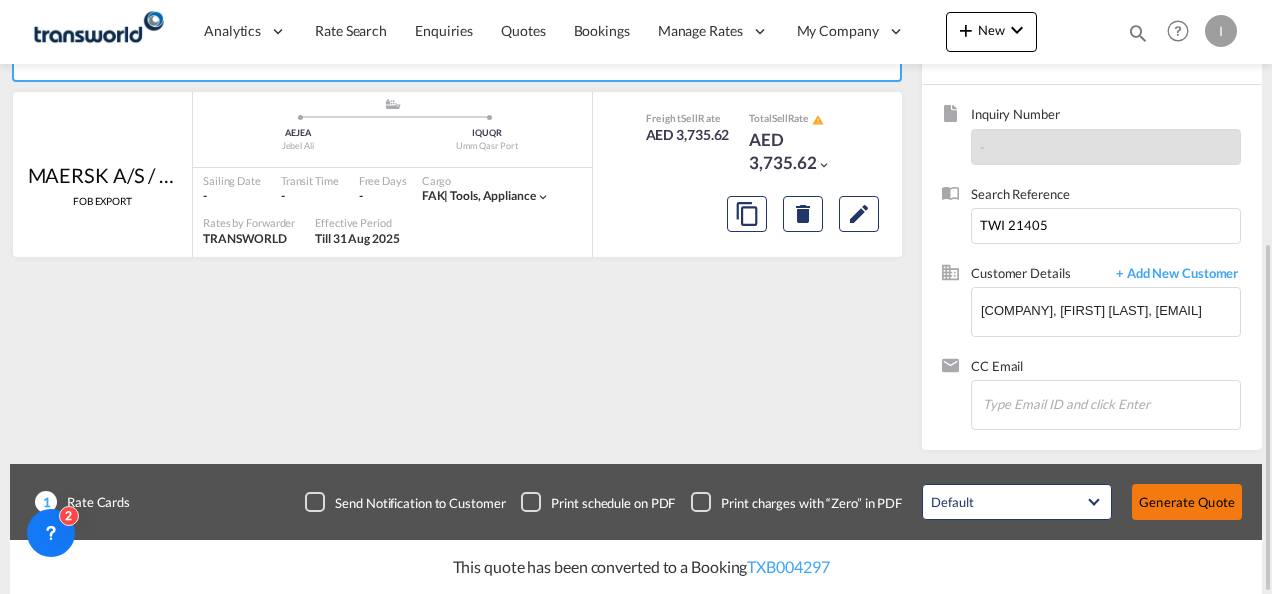 click on "Generate Quote" at bounding box center [1187, 502] 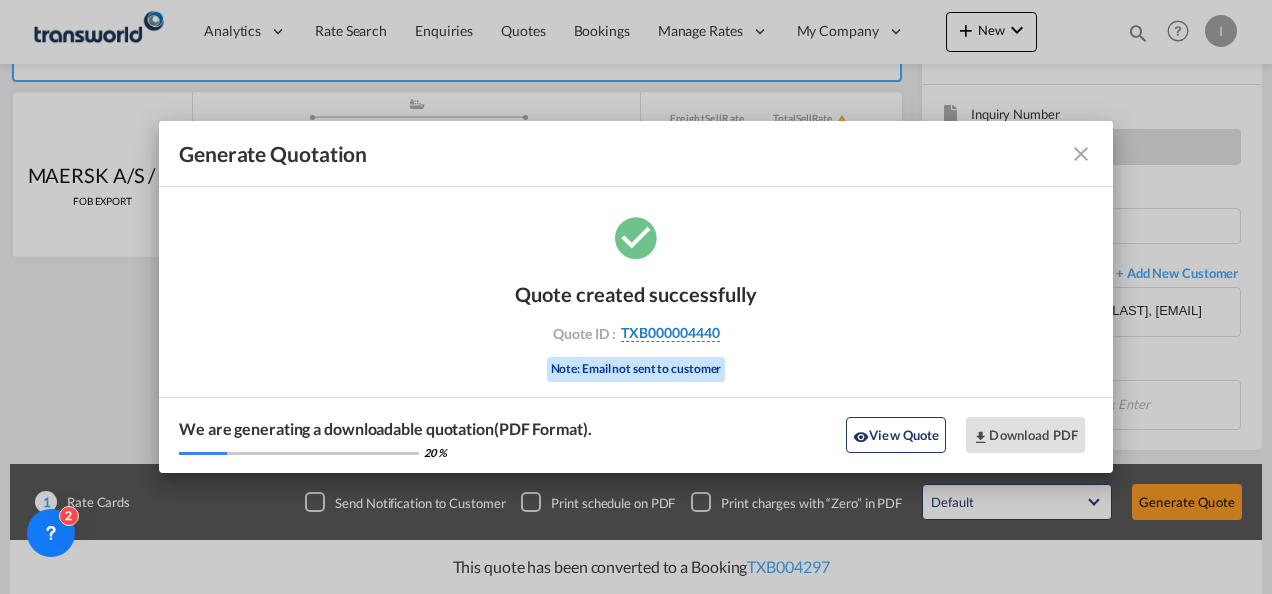 click on "TXB000004440" at bounding box center (670, 333) 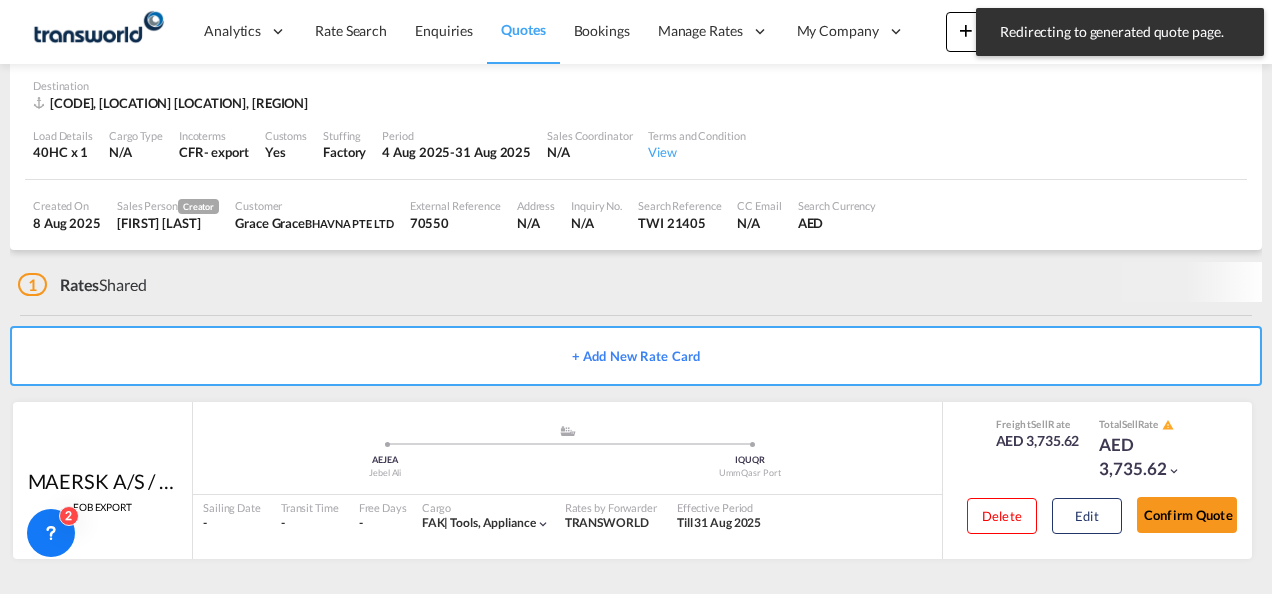 scroll, scrollTop: 135, scrollLeft: 0, axis: vertical 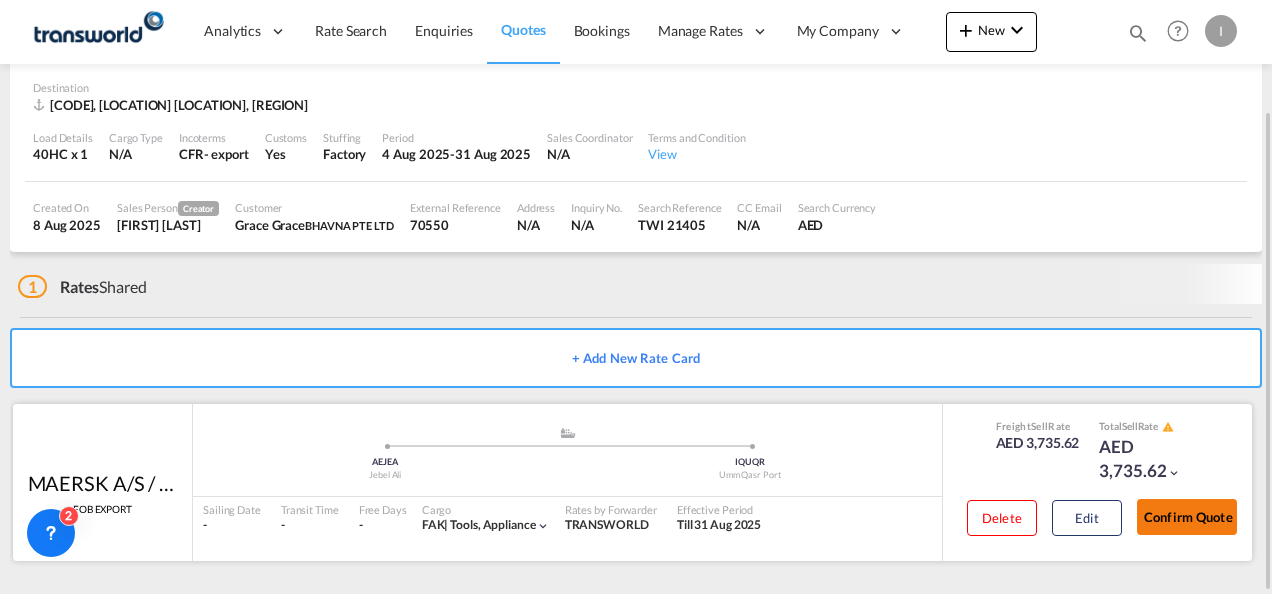 click on "Confirm Quote" at bounding box center (1187, 517) 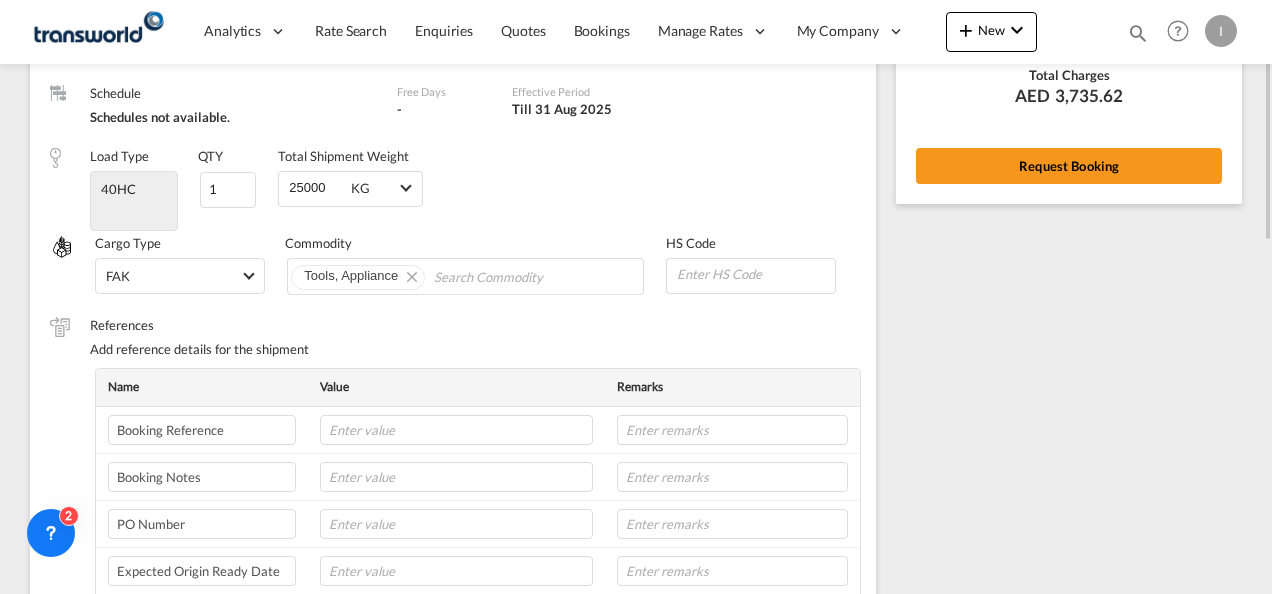 scroll, scrollTop: 11, scrollLeft: 0, axis: vertical 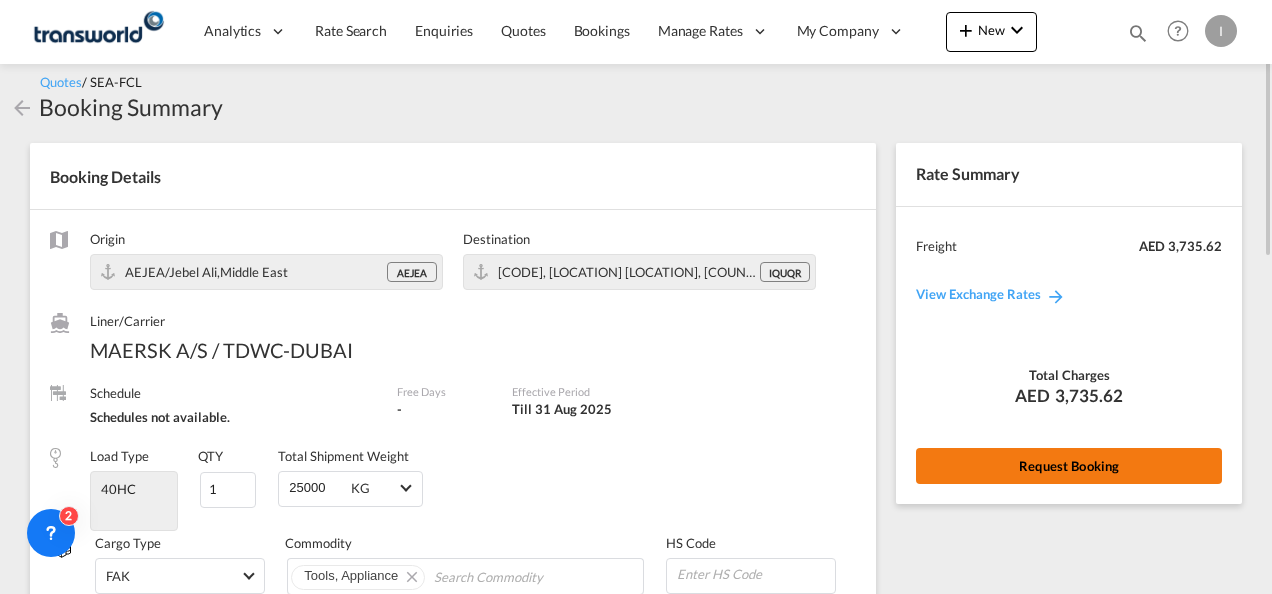 click on "Request Booking" at bounding box center [1069, 466] 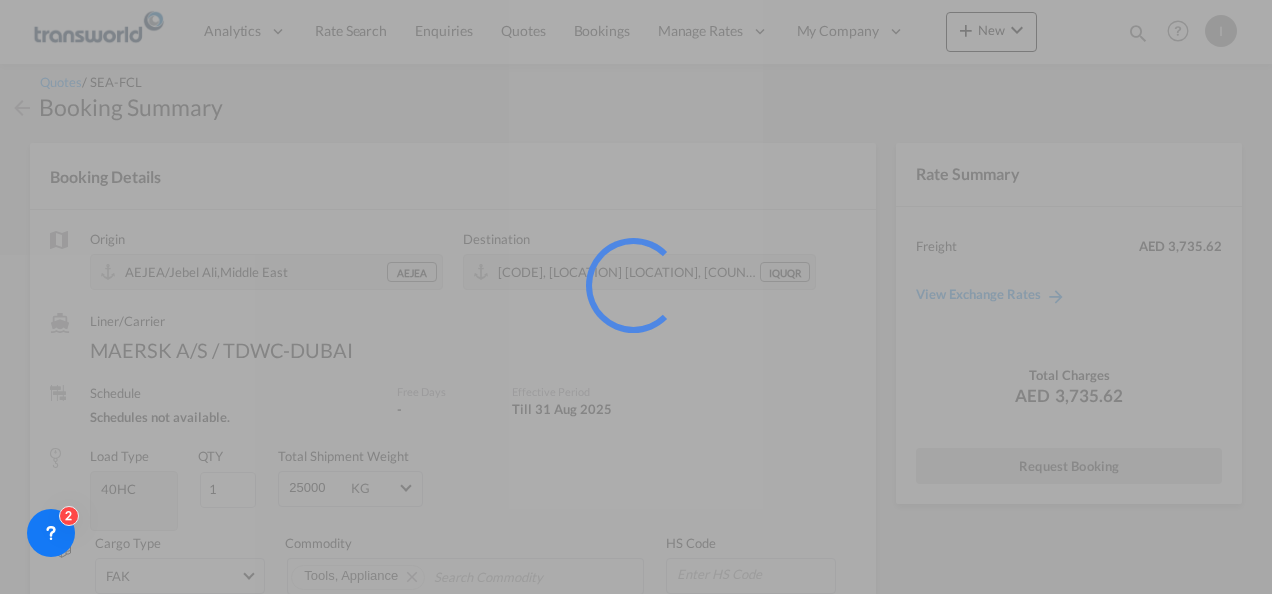 scroll, scrollTop: 37, scrollLeft: 0, axis: vertical 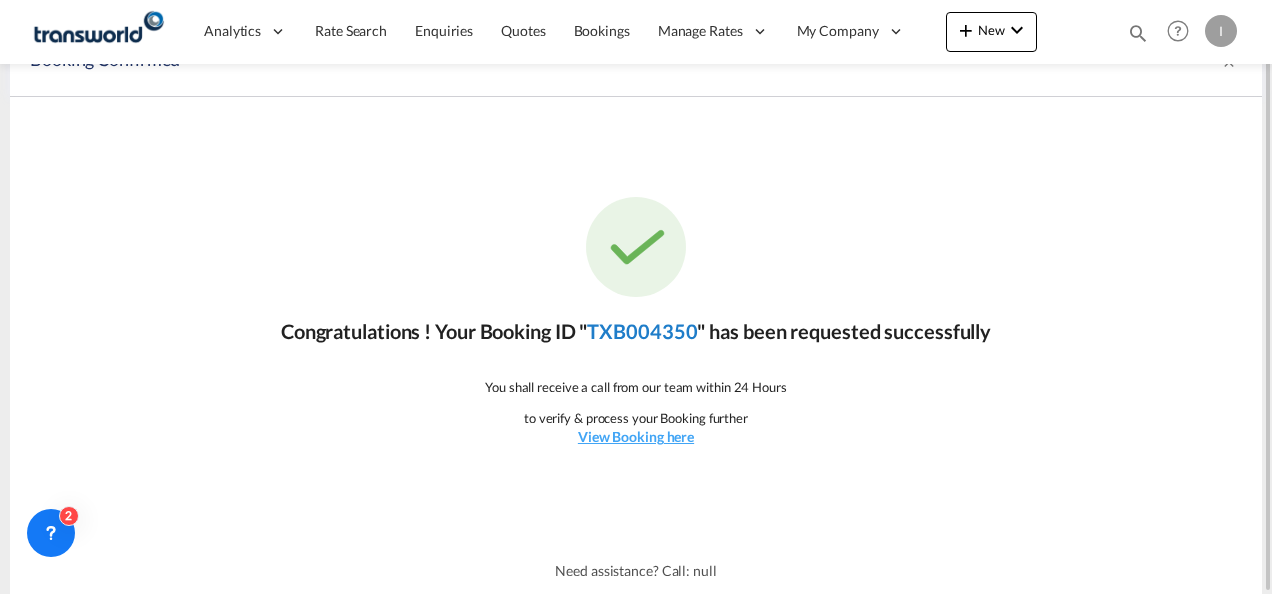 click on "TXB004350" 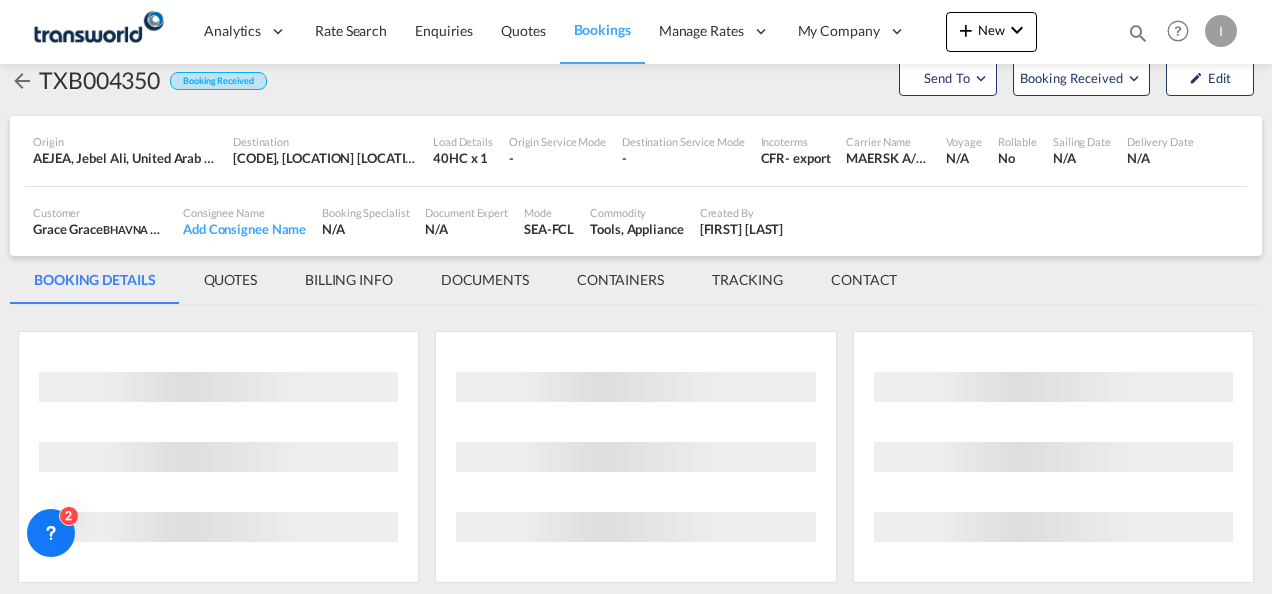 scroll, scrollTop: 1176, scrollLeft: 0, axis: vertical 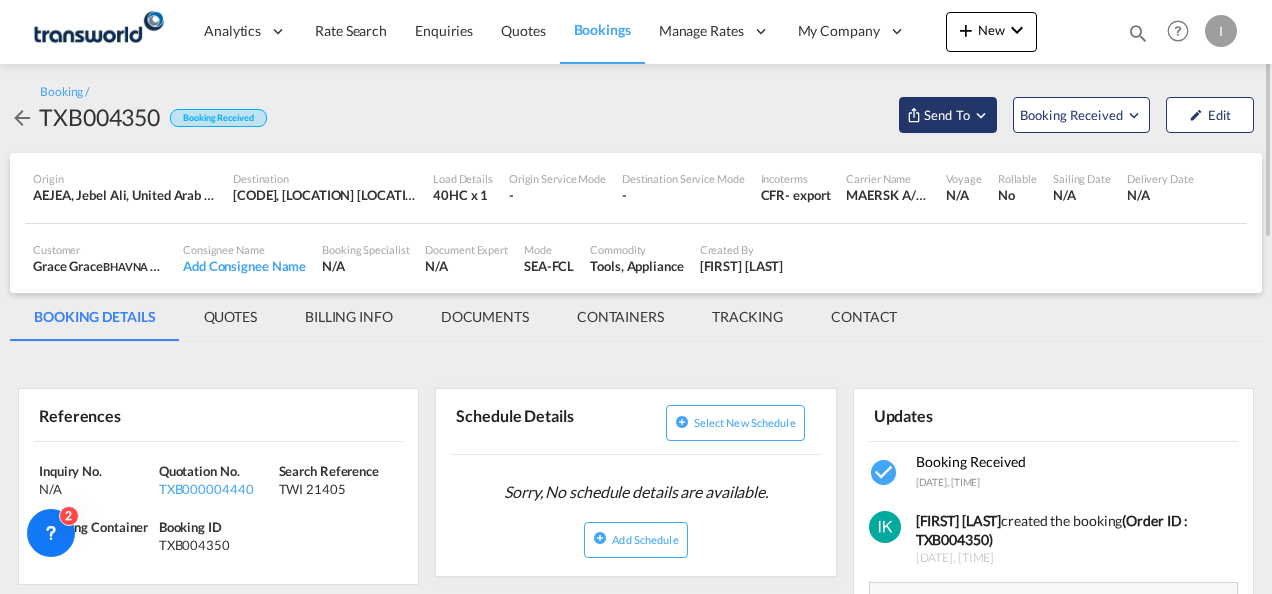 click on "Send To" at bounding box center (947, 115) 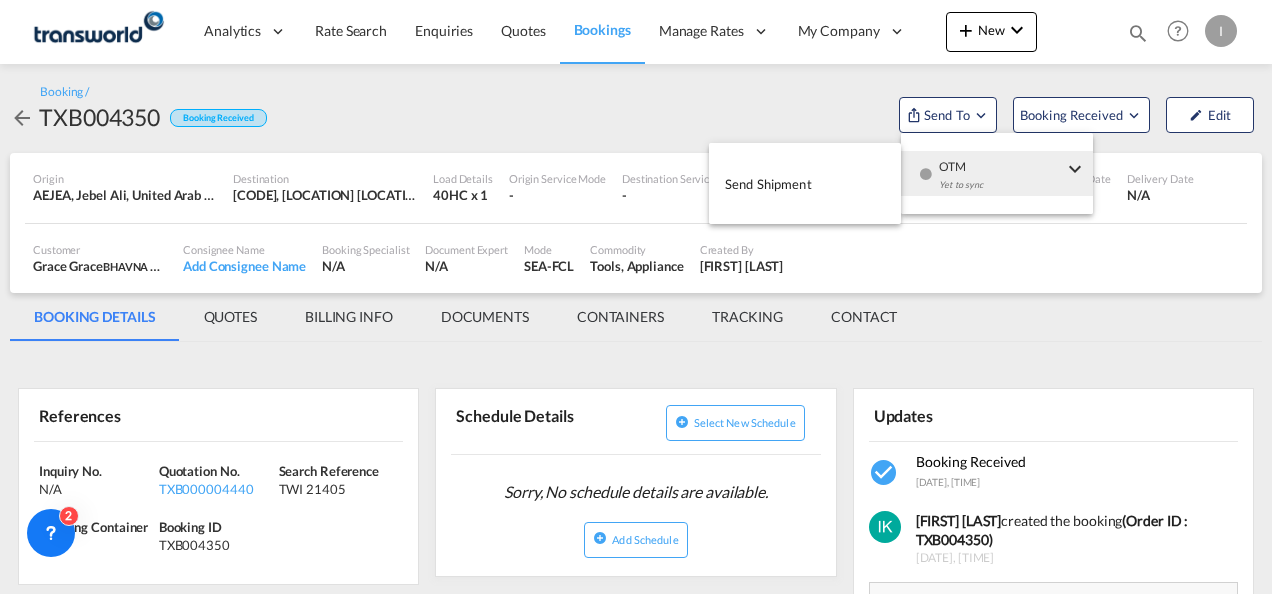click on "OTM
Yet to sync" at bounding box center [1002, 181] 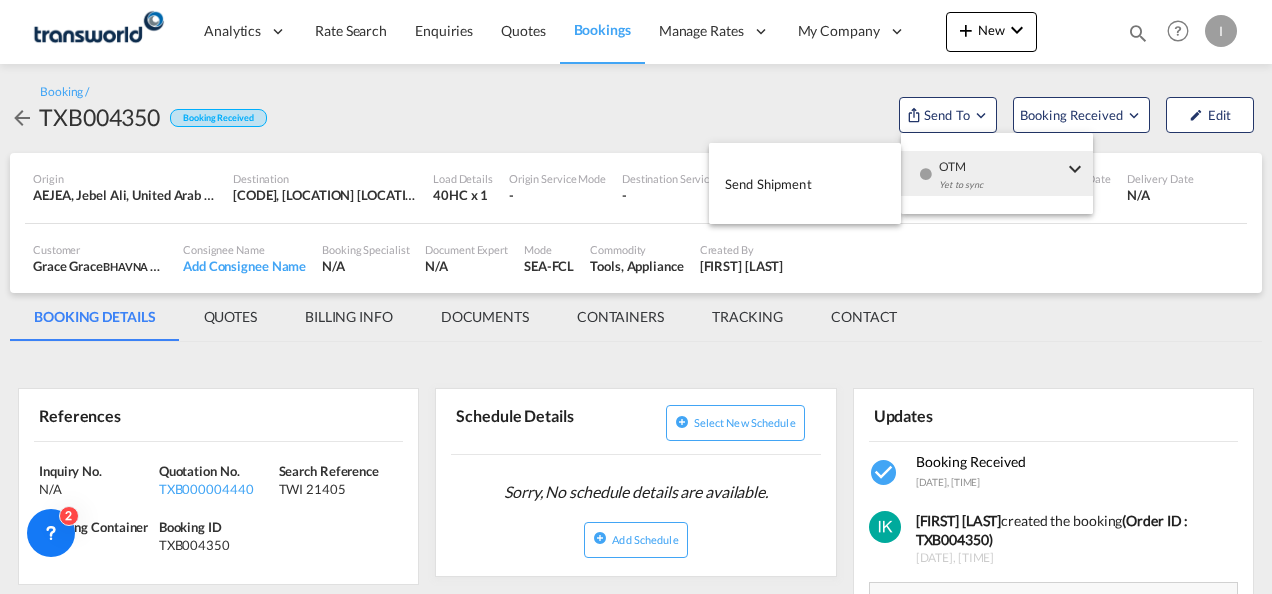 click on "Send Shipment" at bounding box center [805, 183] 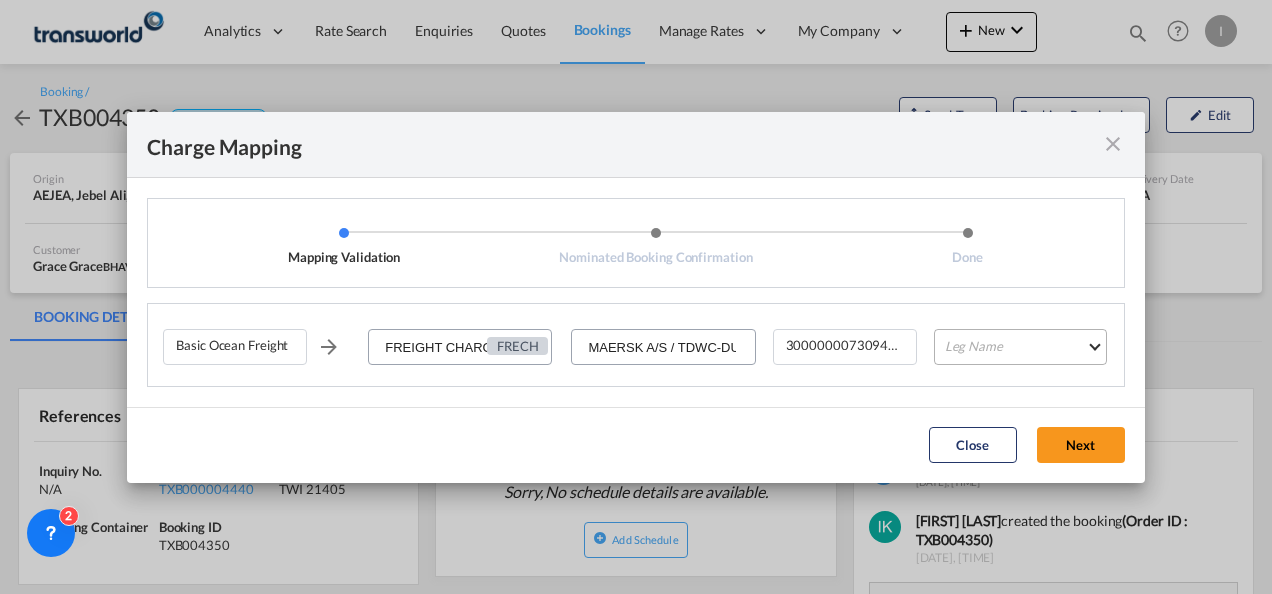 click on "Leg Name HANDLING ORIGIN VESSEL HANDLING DESTINATION OTHERS TL PICK UP CUSTOMS ORIGIN CUSTOMS DESTINATION TL DELIVERY" at bounding box center [1020, 347] 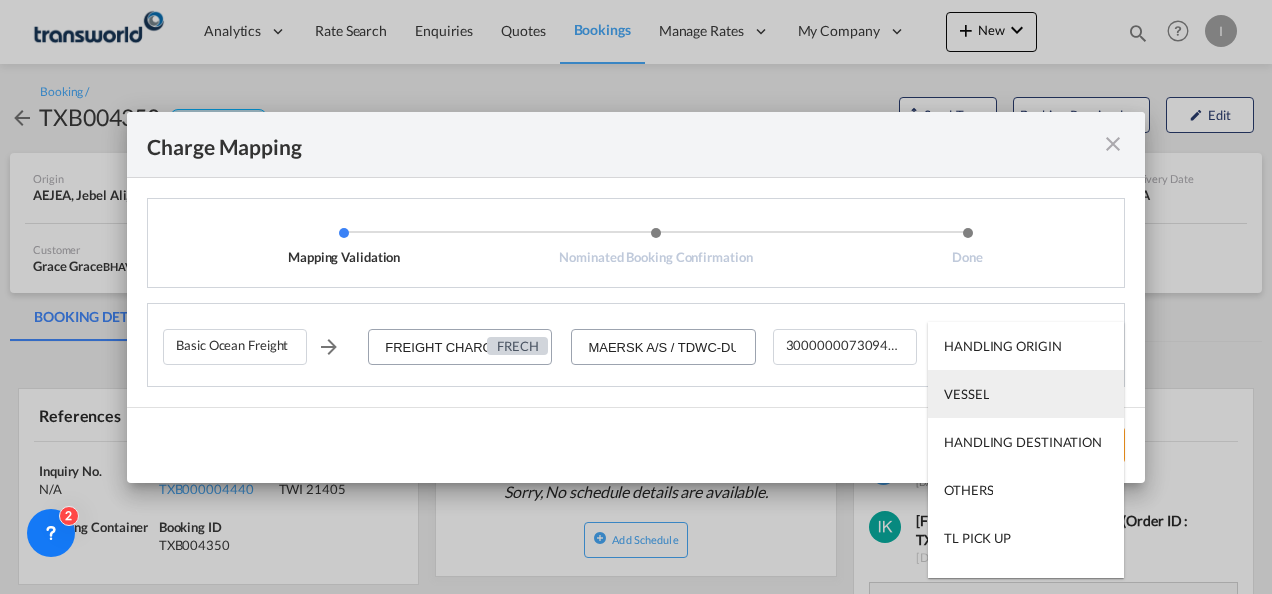 click on "VESSEL" at bounding box center [966, 394] 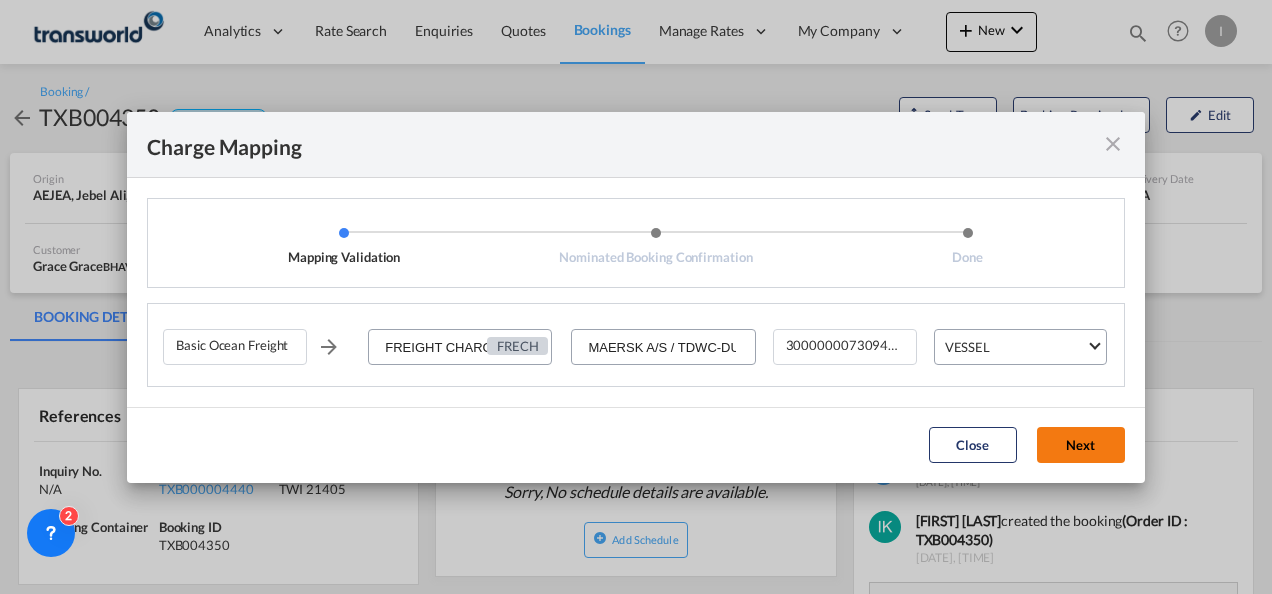 click on "Next" 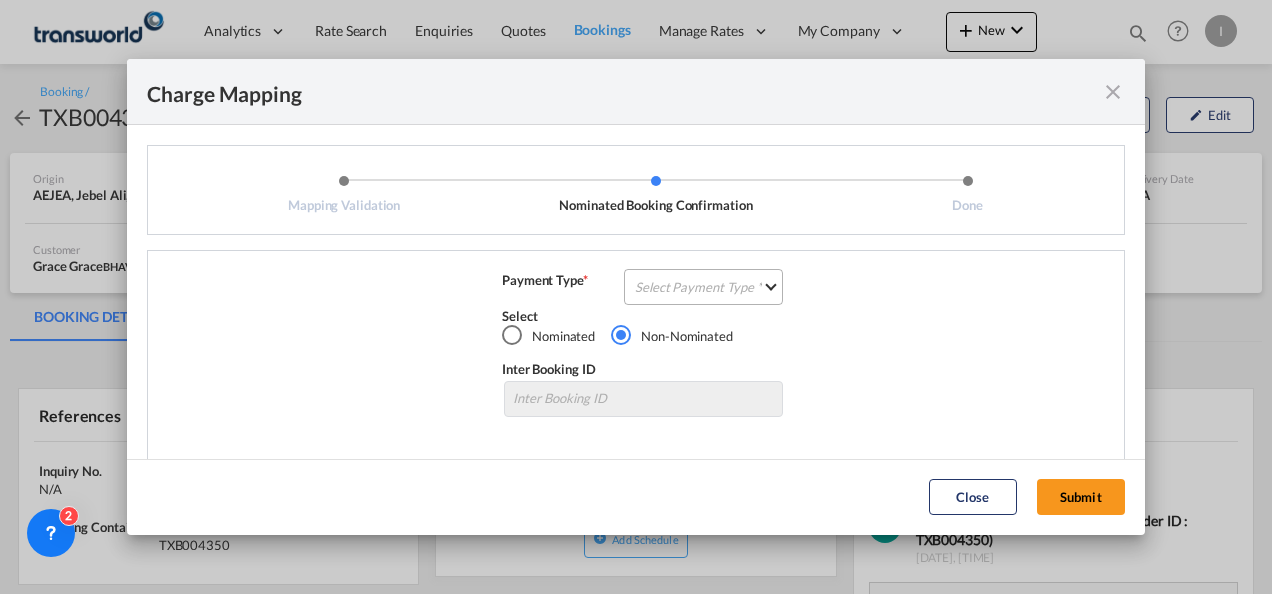 click on "Select Payment Type
COLLECT
PREPAID" at bounding box center [703, 287] 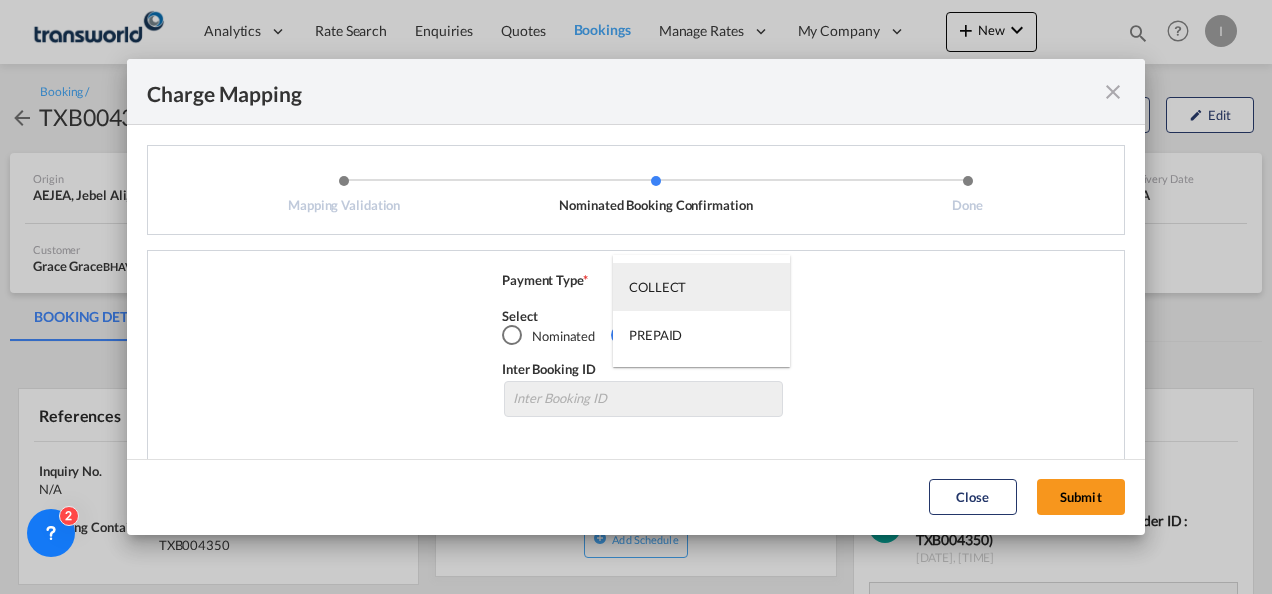 click on "COLLECT" at bounding box center [657, 287] 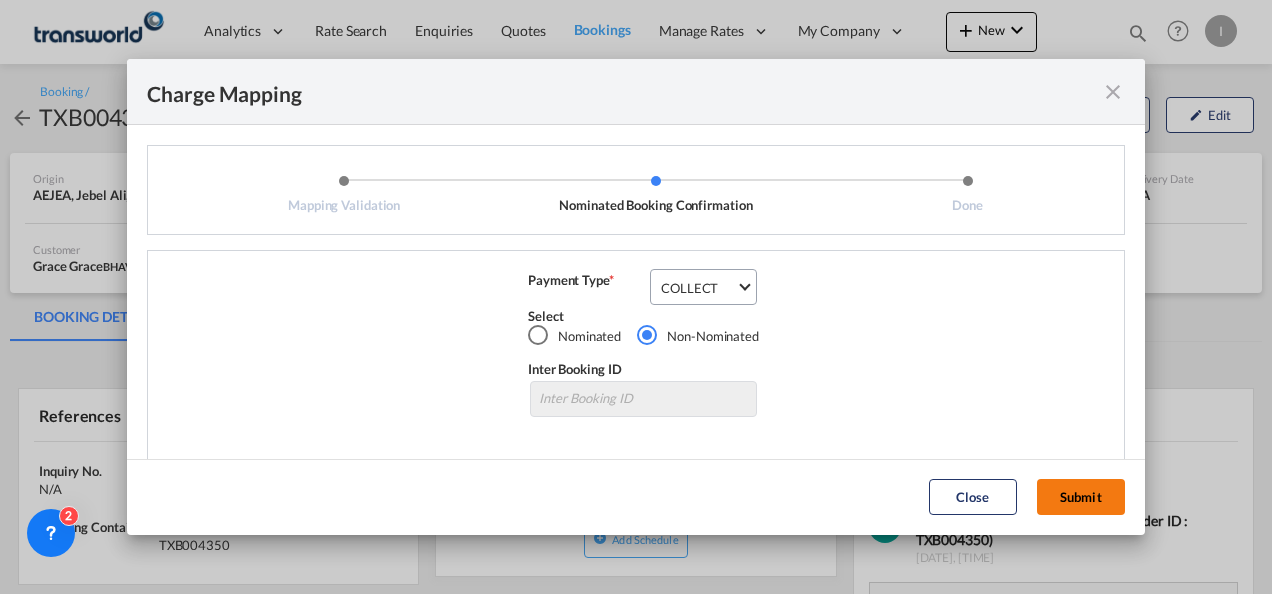 click on "Submit" 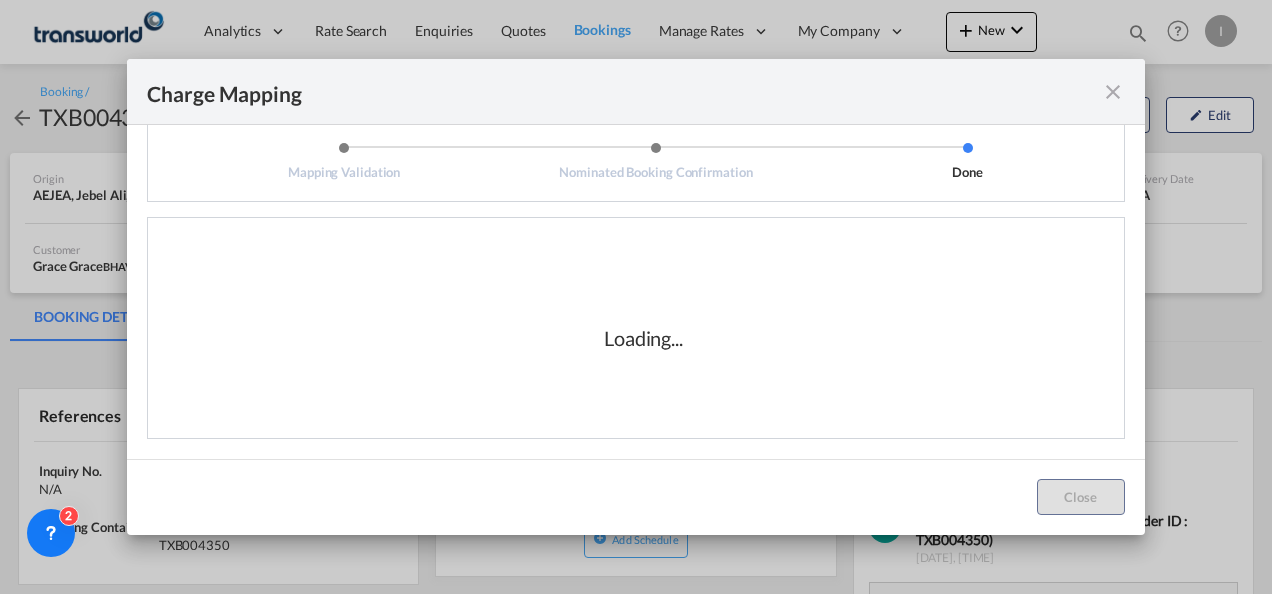 scroll, scrollTop: 0, scrollLeft: 0, axis: both 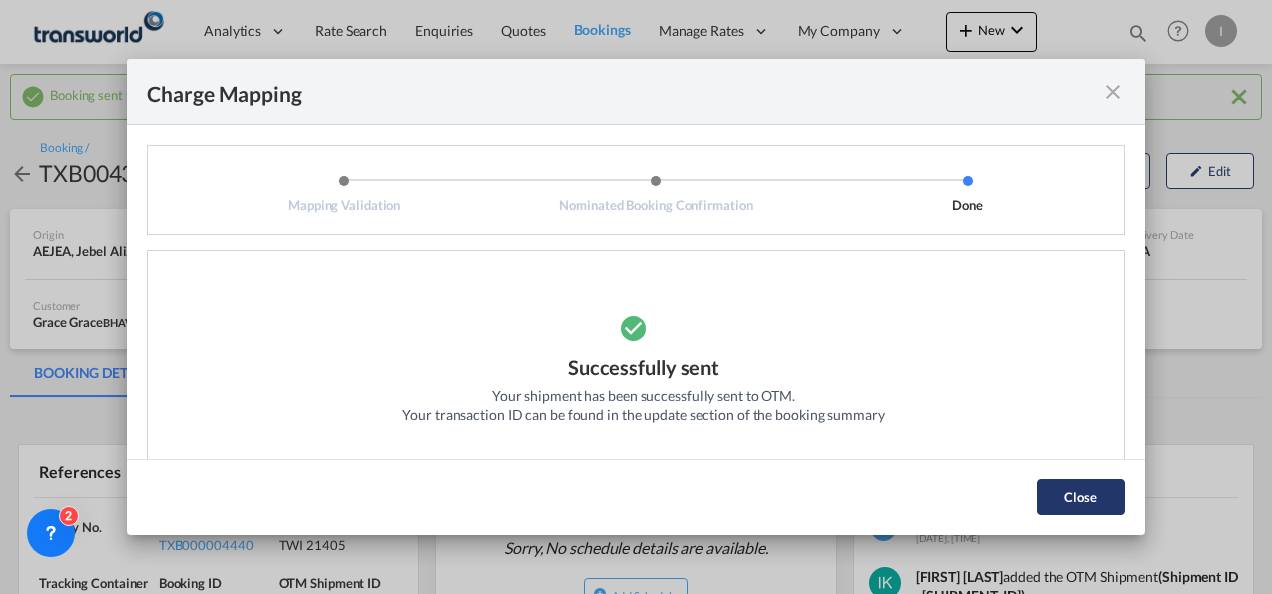 click on "Close" 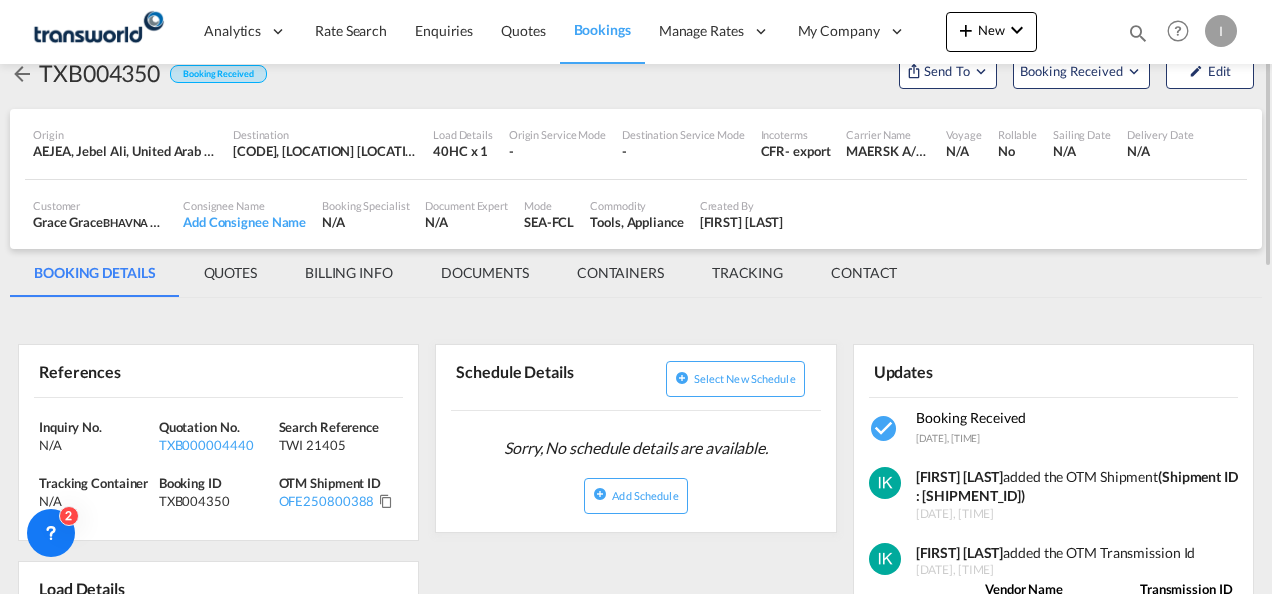 scroll, scrollTop: 200, scrollLeft: 0, axis: vertical 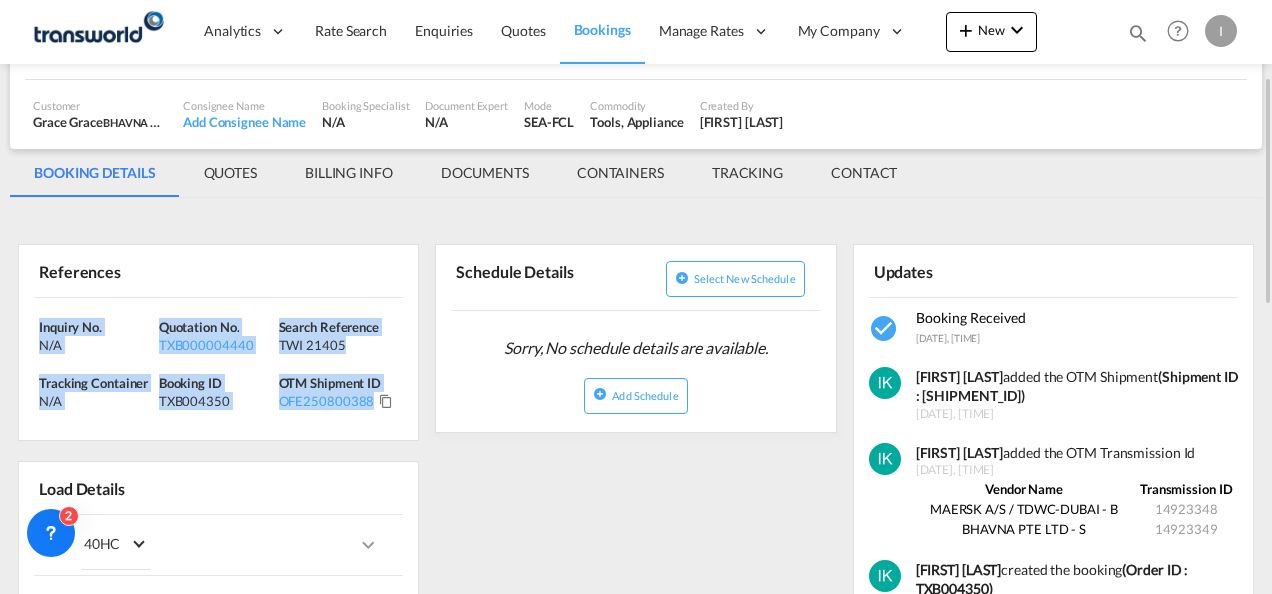 drag, startPoint x: 391, startPoint y: 423, endPoint x: 5, endPoint y: 323, distance: 398.743 